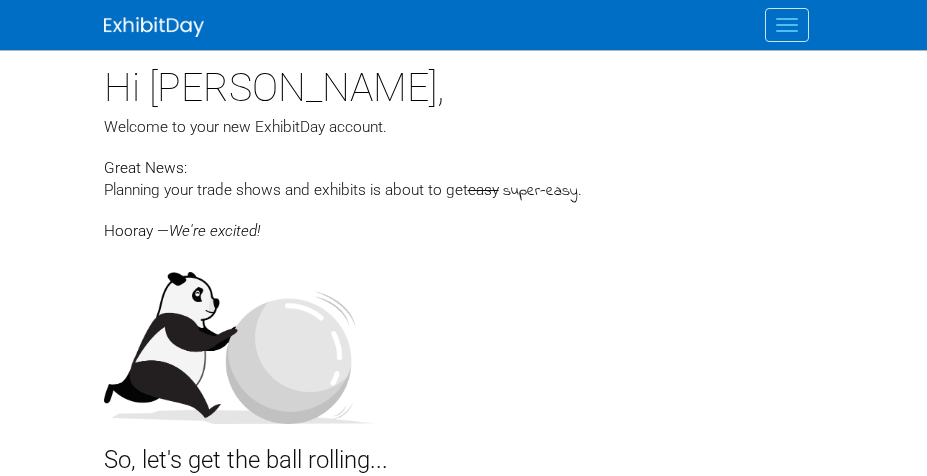 scroll, scrollTop: 0, scrollLeft: 0, axis: both 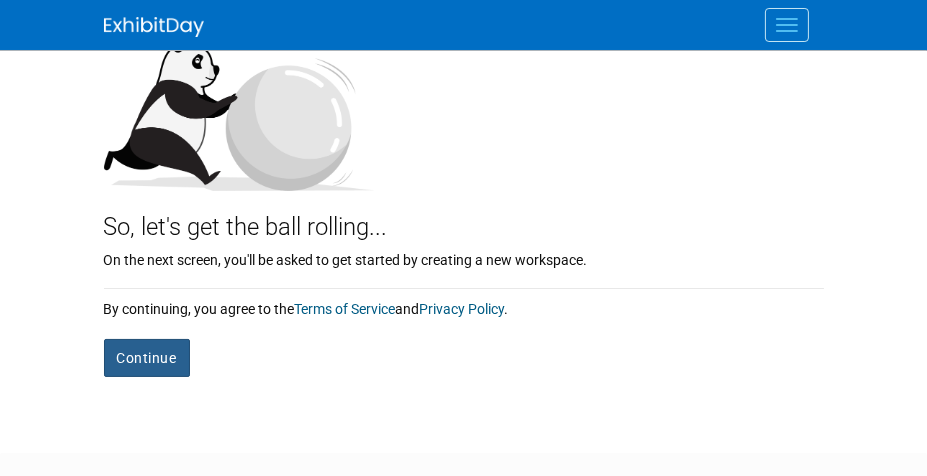 drag, startPoint x: 130, startPoint y: 360, endPoint x: 277, endPoint y: 380, distance: 148.35431 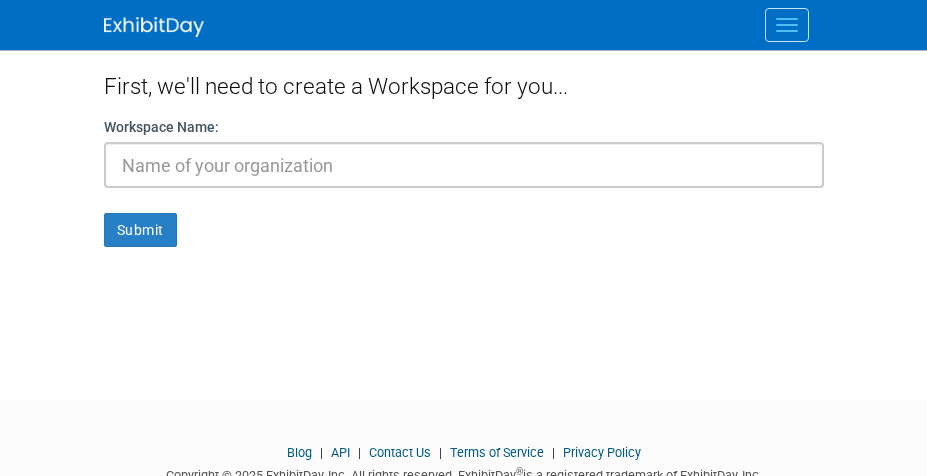 scroll, scrollTop: 0, scrollLeft: 0, axis: both 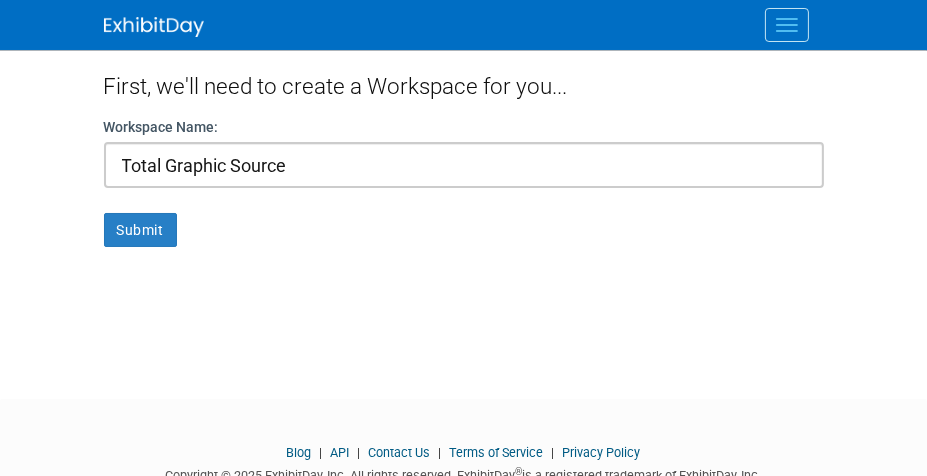 click on "Submit" at bounding box center [140, 230] 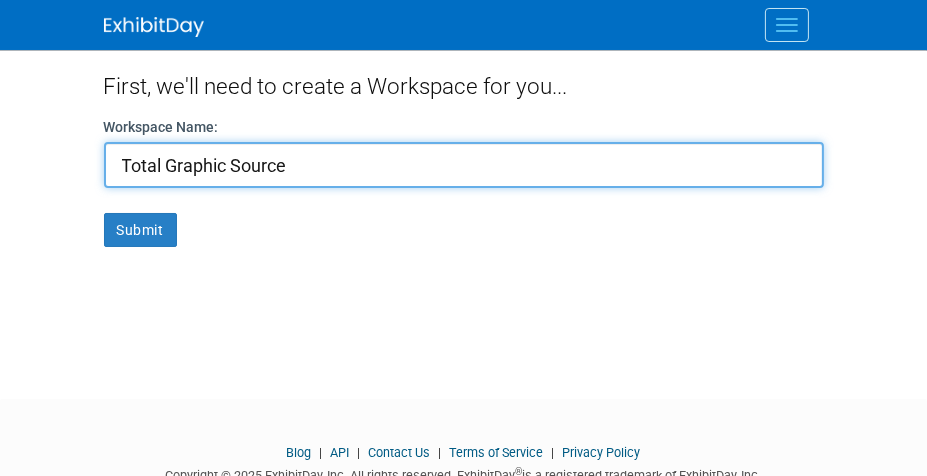click on "Total Graphic Source" at bounding box center (464, 165) 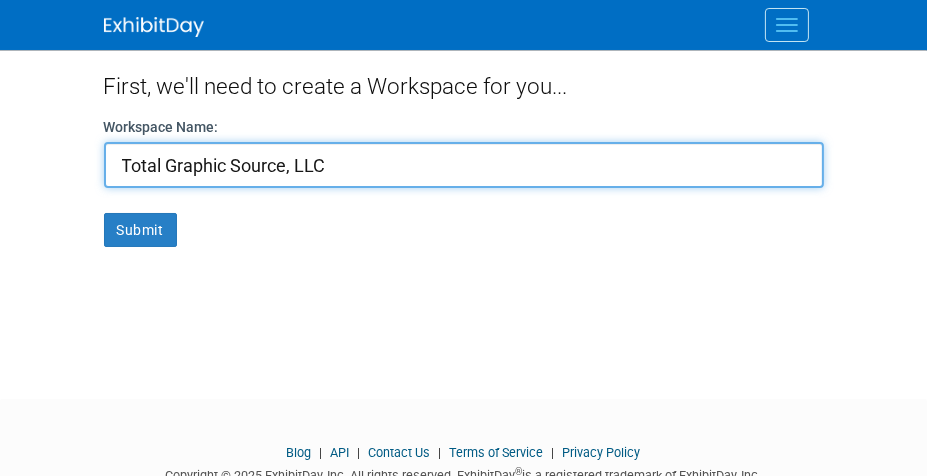 type on "Total Graphic Source, LLC" 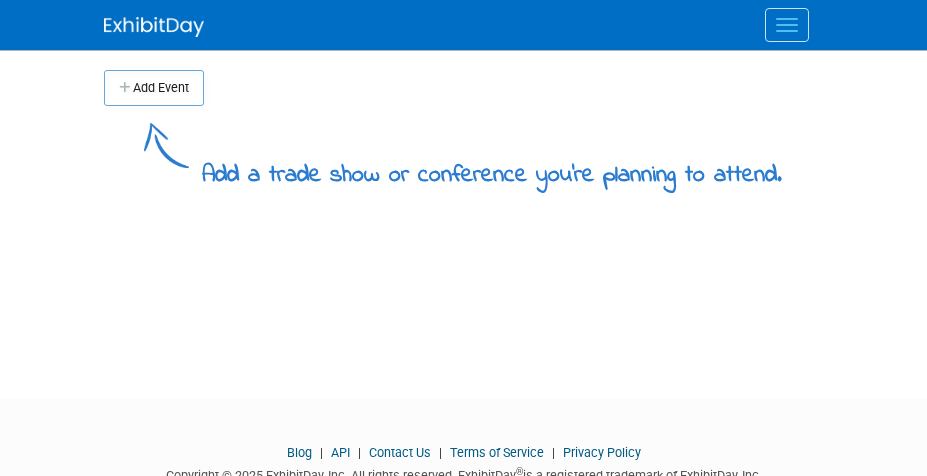 scroll, scrollTop: 0, scrollLeft: 0, axis: both 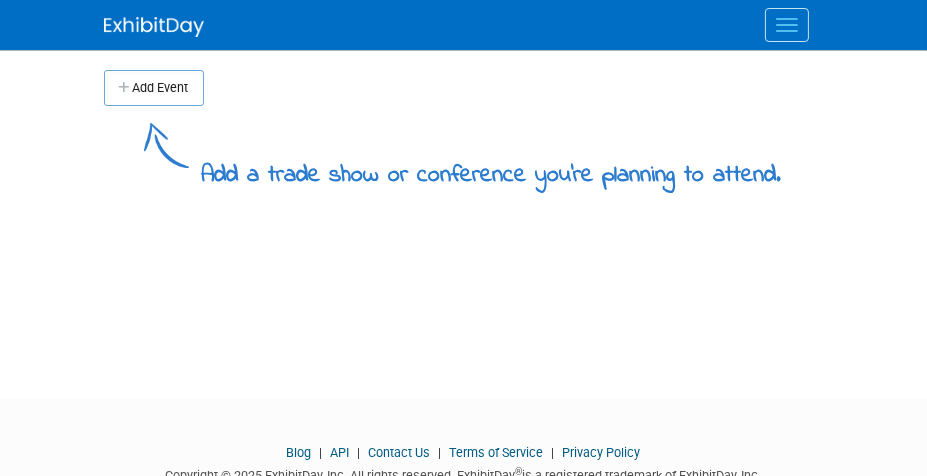 click at bounding box center [787, 25] 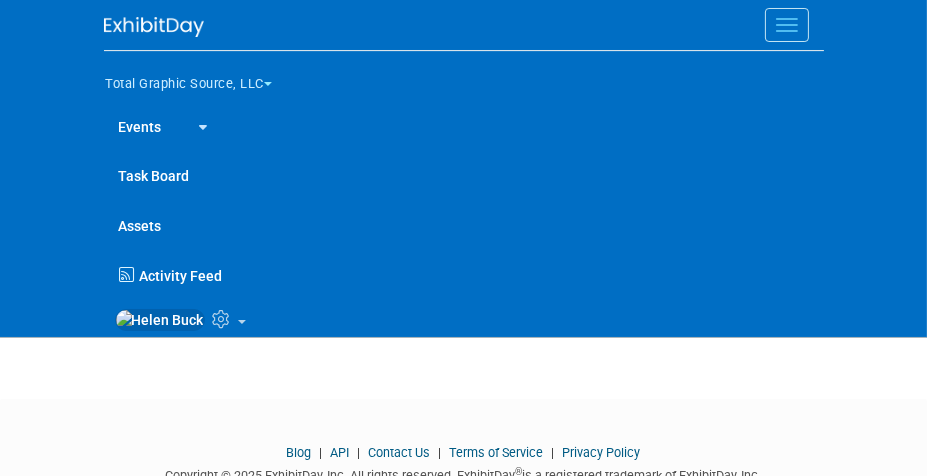 click at bounding box center (479, 317) 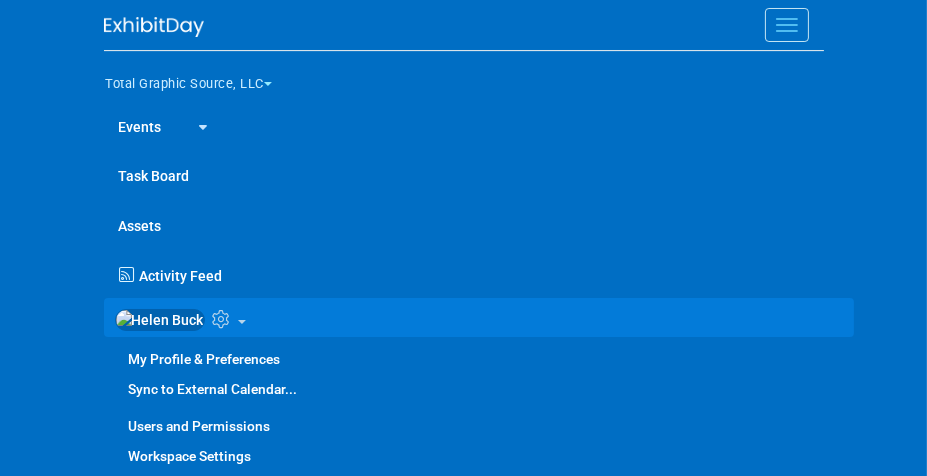 click at bounding box center (200, 125) 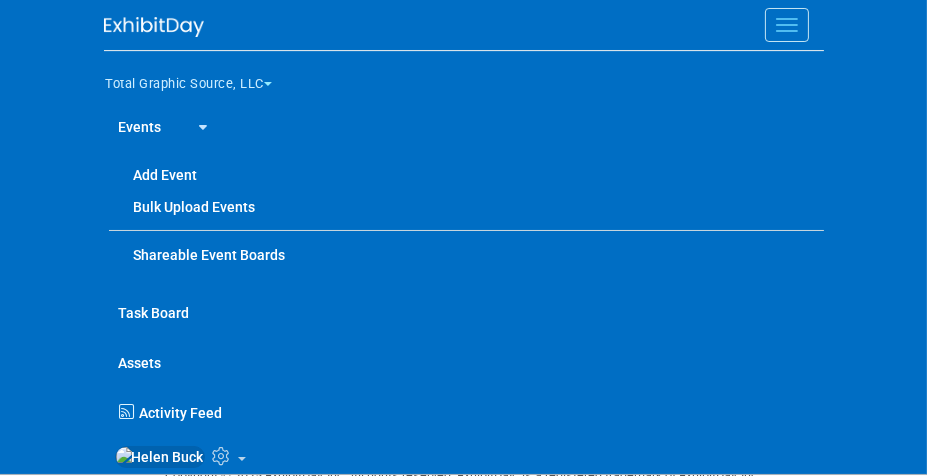 click on "Shareable Event Boards" at bounding box center [466, 255] 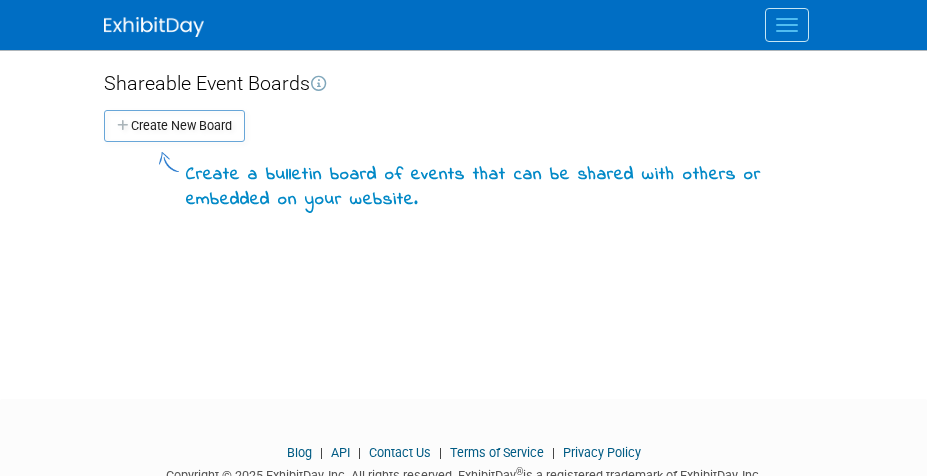 scroll, scrollTop: 0, scrollLeft: 0, axis: both 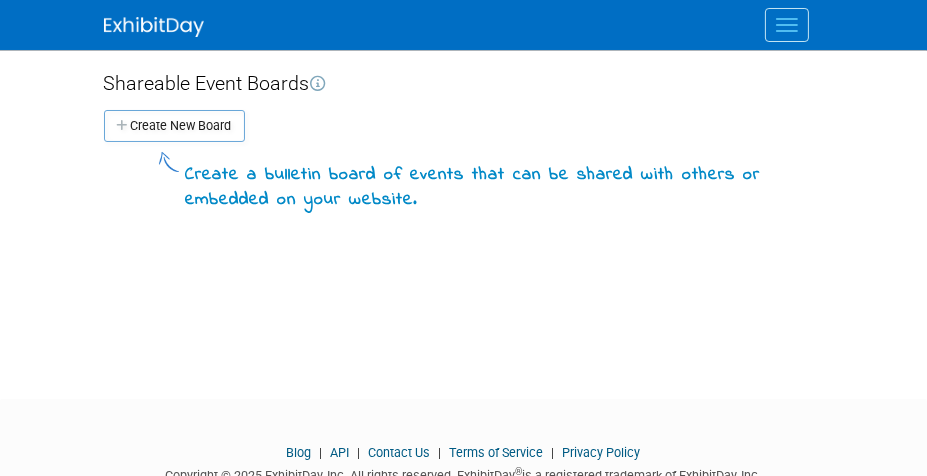 click at bounding box center [787, 25] 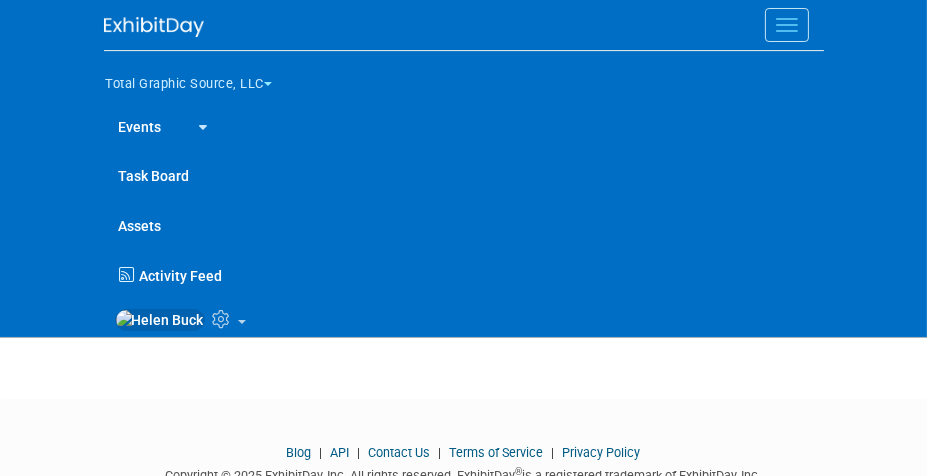 click at bounding box center (242, 322) 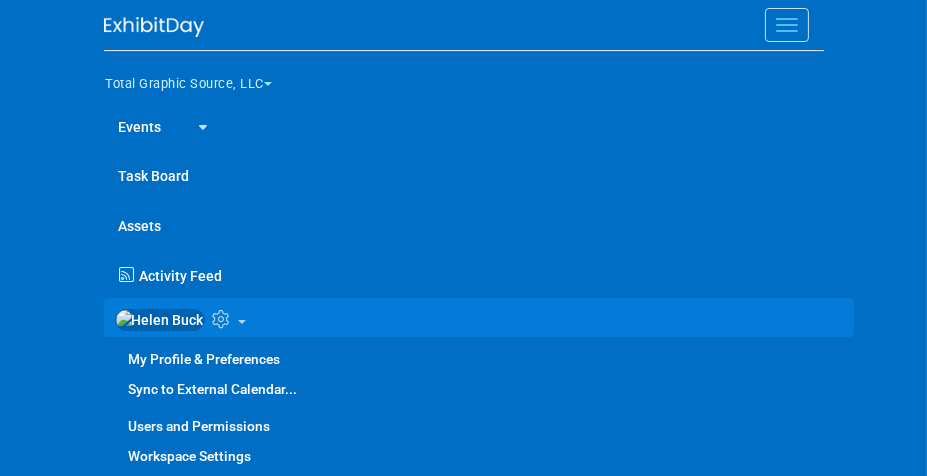 click on "My Profile & Preferences" at bounding box center (479, 359) 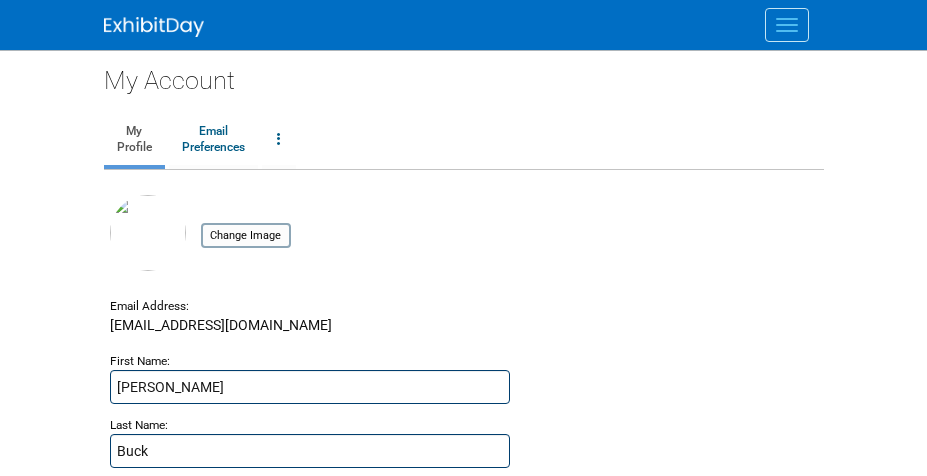 scroll, scrollTop: 0, scrollLeft: 0, axis: both 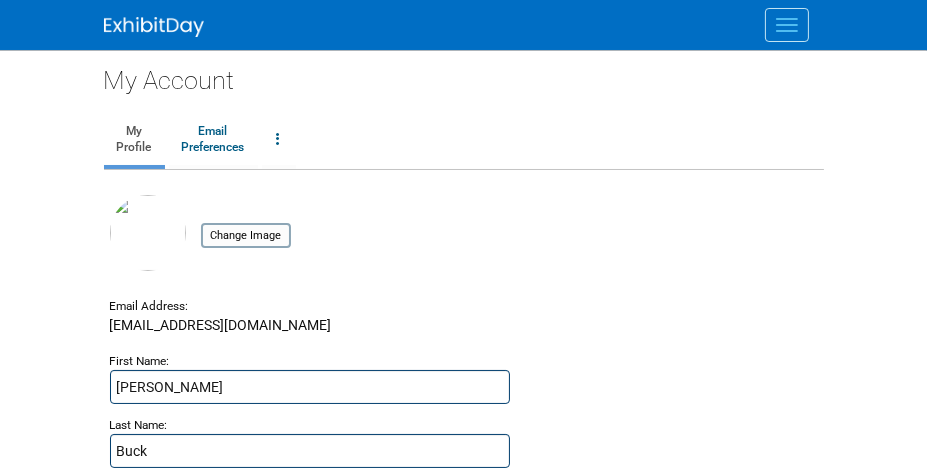 click at bounding box center [787, 25] 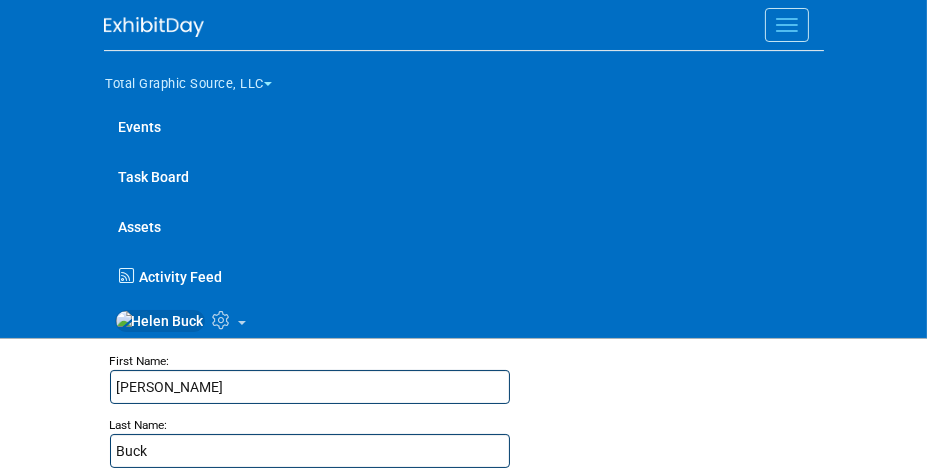 click on "Total Graphic Source, LLC" at bounding box center [201, 80] 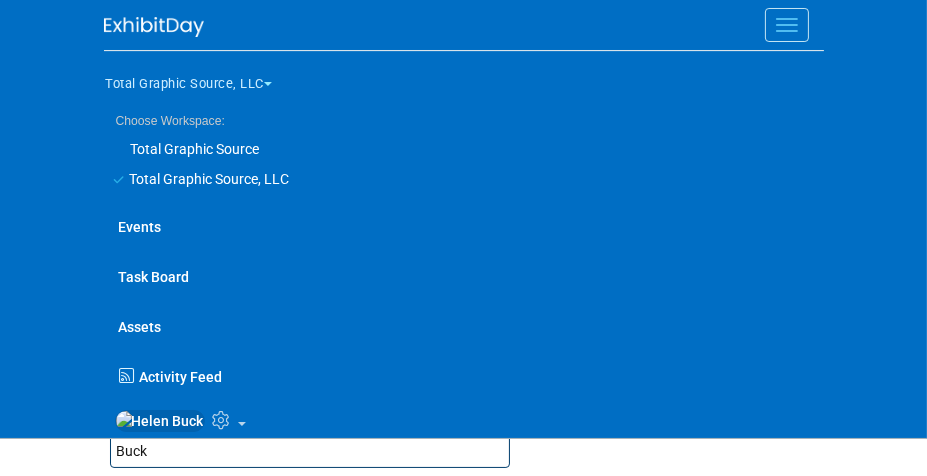 click on "Total Graphic Source" at bounding box center (455, 149) 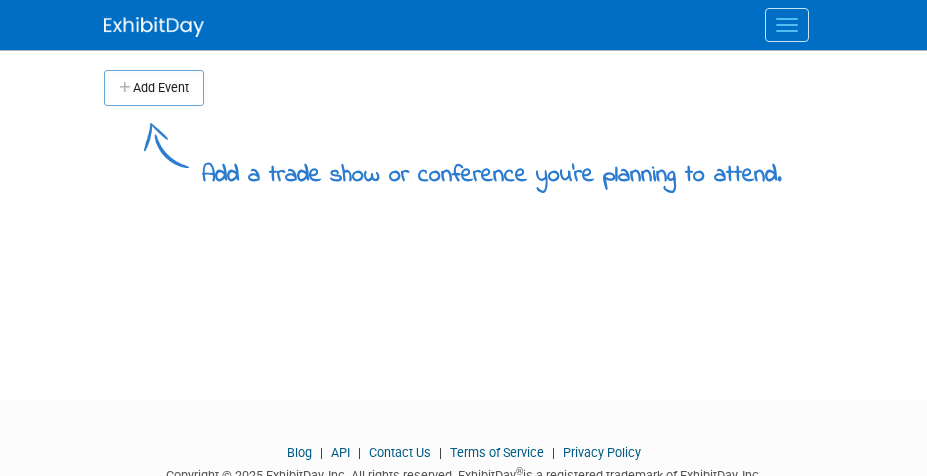 scroll, scrollTop: 0, scrollLeft: 0, axis: both 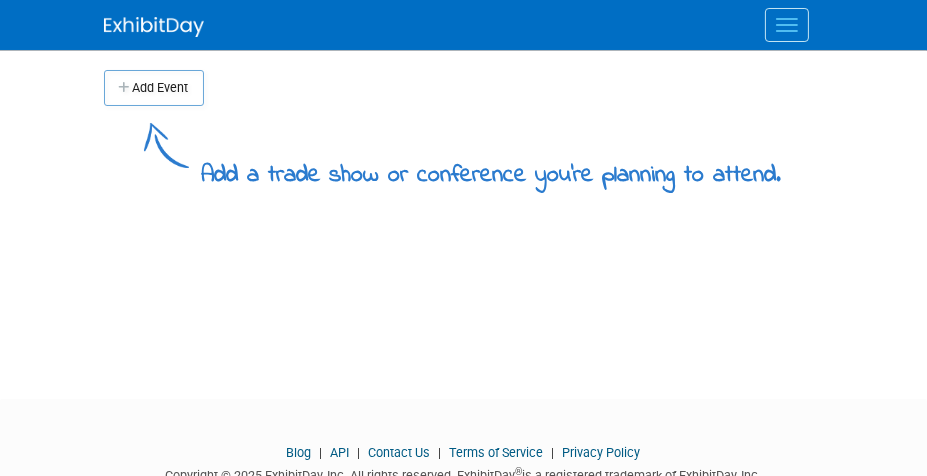 click at bounding box center (787, 25) 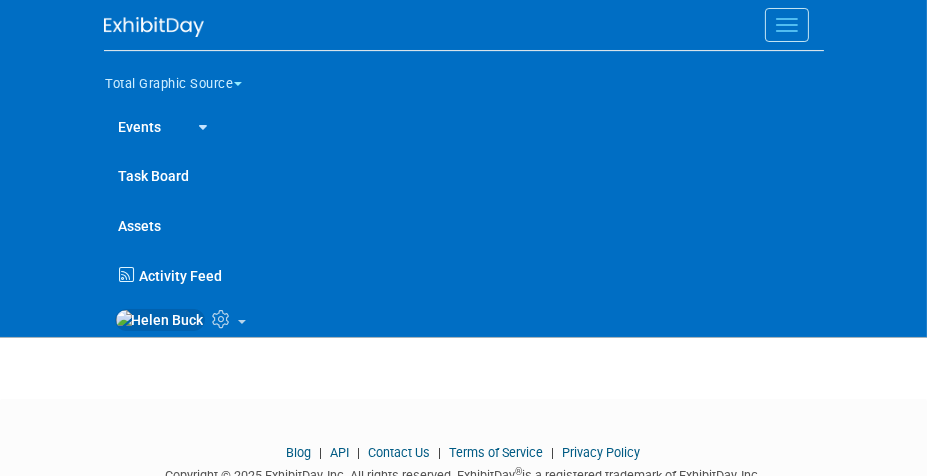 click at bounding box center (200, 125) 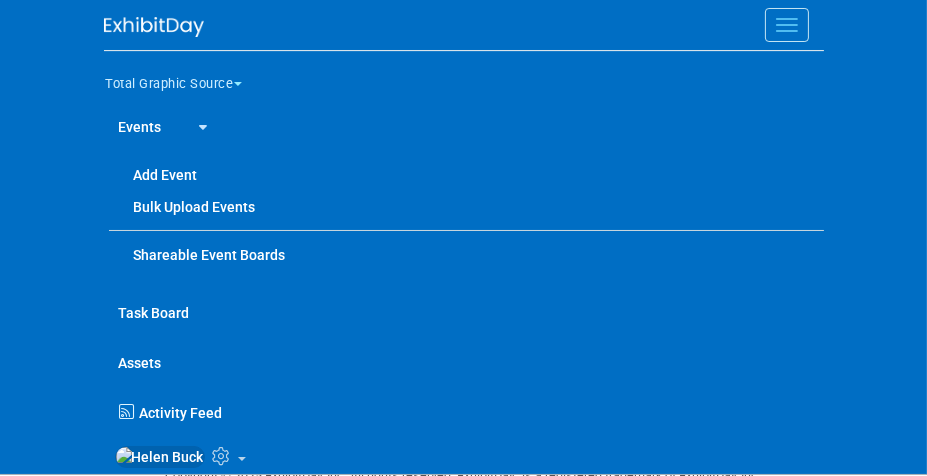 click on "Task Board" at bounding box center [464, 312] 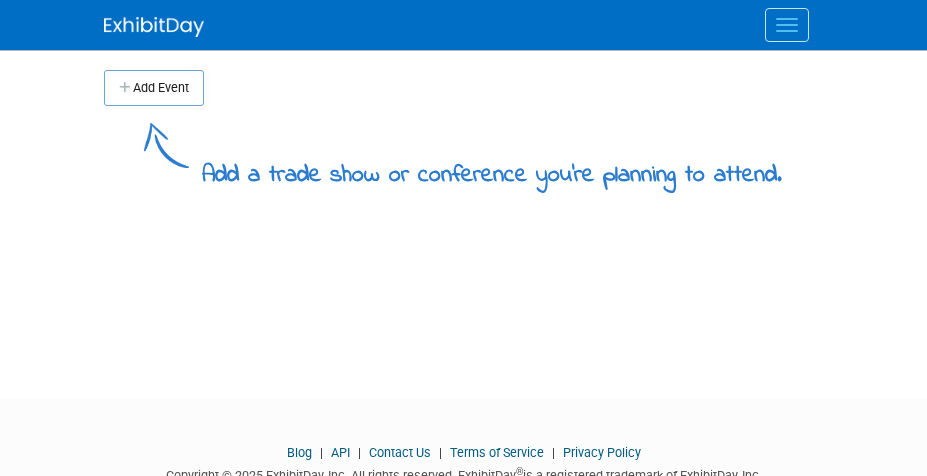 scroll, scrollTop: 0, scrollLeft: 0, axis: both 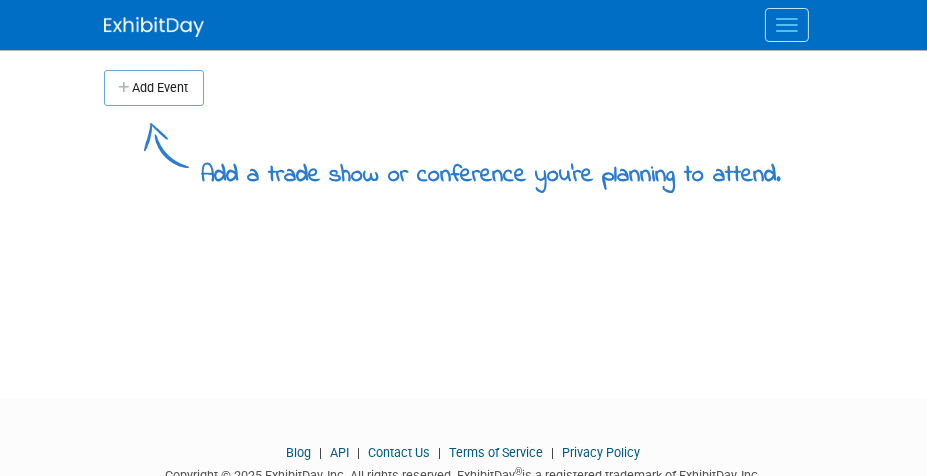 click at bounding box center (787, 25) 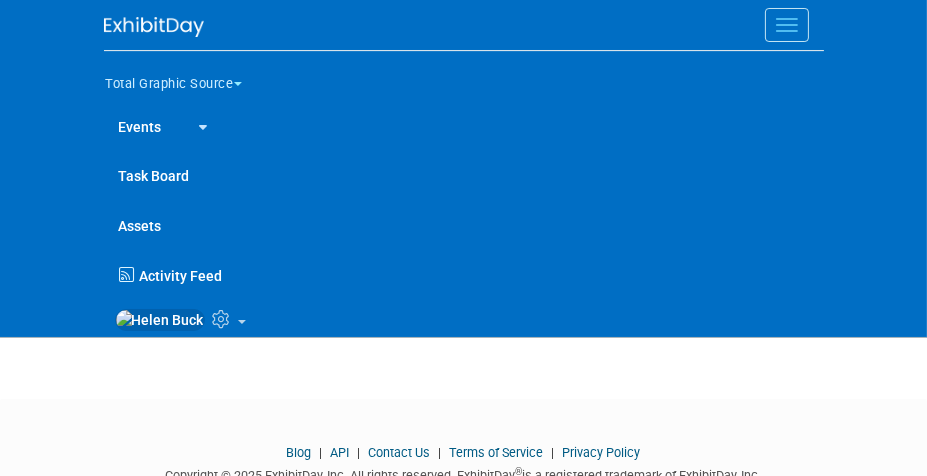 click at bounding box center (479, 317) 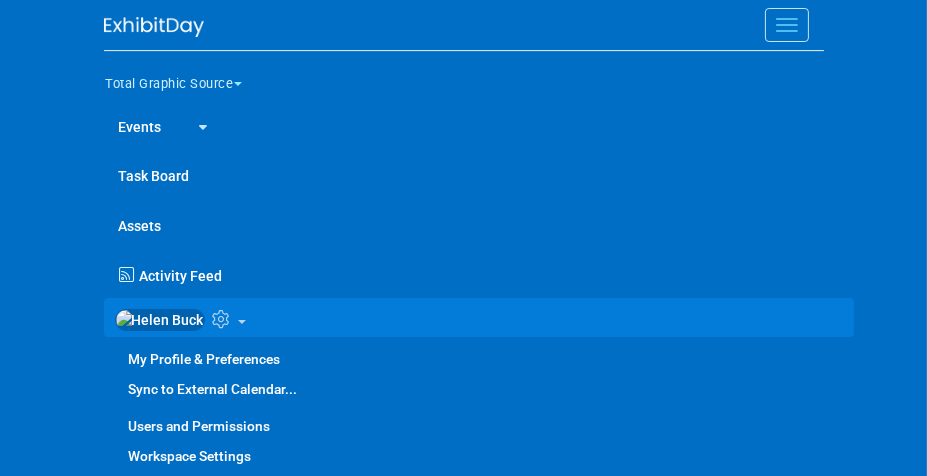 click on "My Profile & Preferences" at bounding box center (479, 359) 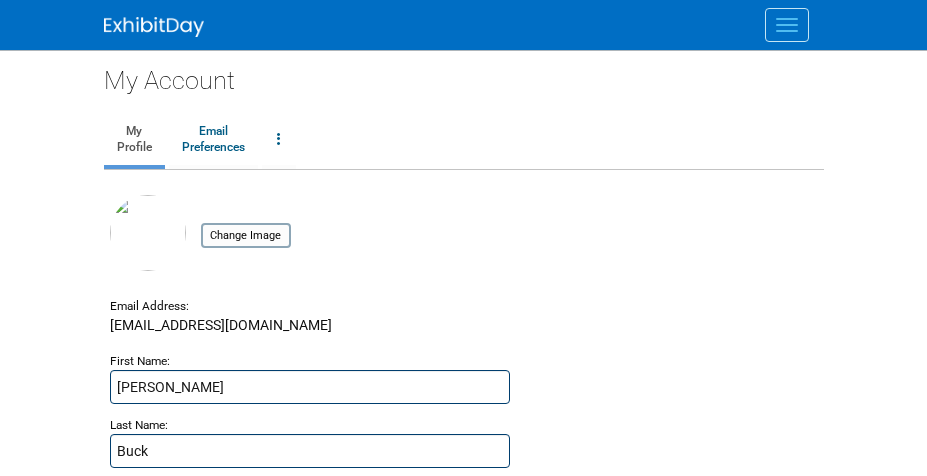 scroll, scrollTop: 0, scrollLeft: 0, axis: both 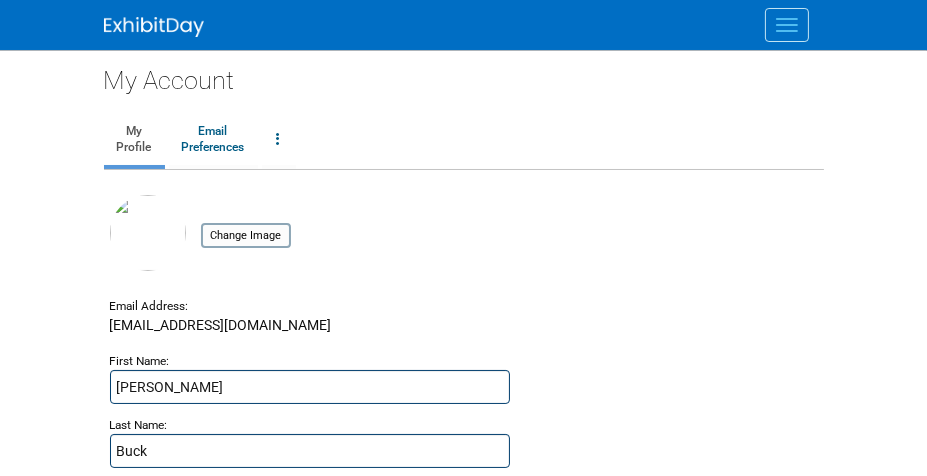 click at bounding box center [787, 25] 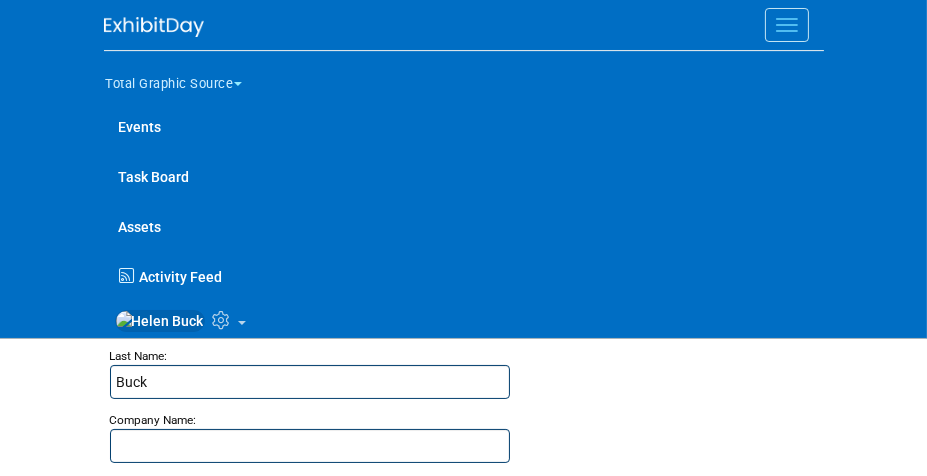 scroll, scrollTop: 0, scrollLeft: 0, axis: both 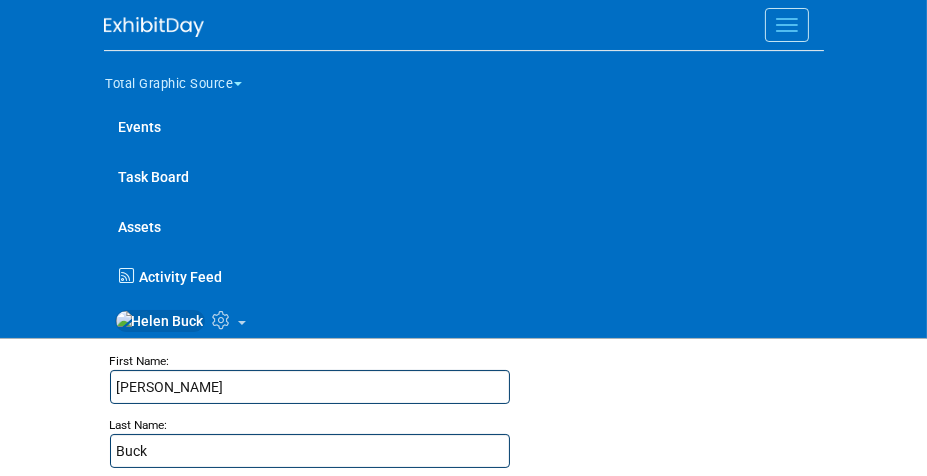 click on "Total Graphic Source" at bounding box center (185, 80) 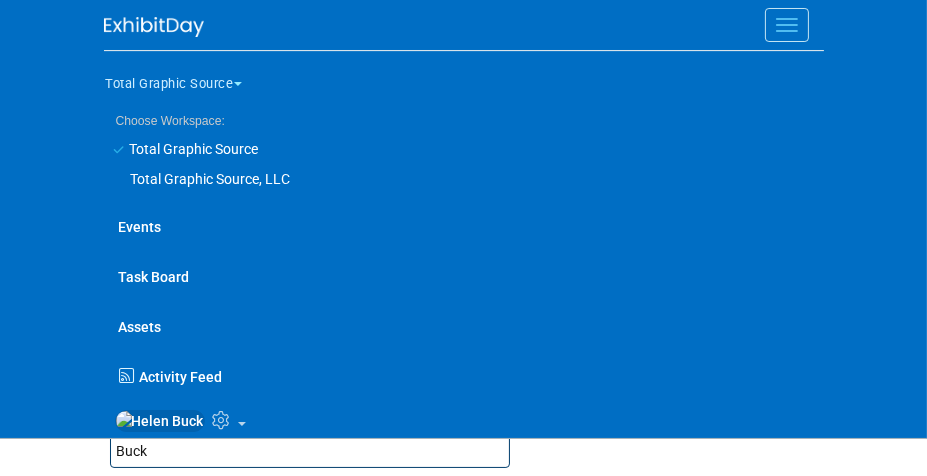 click on "Total Graphic Source, LLC" at bounding box center (455, 179) 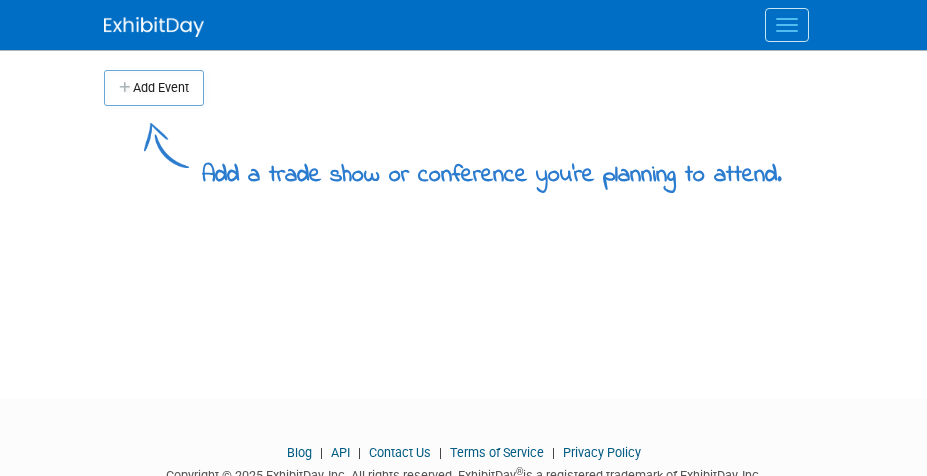 scroll, scrollTop: 0, scrollLeft: 0, axis: both 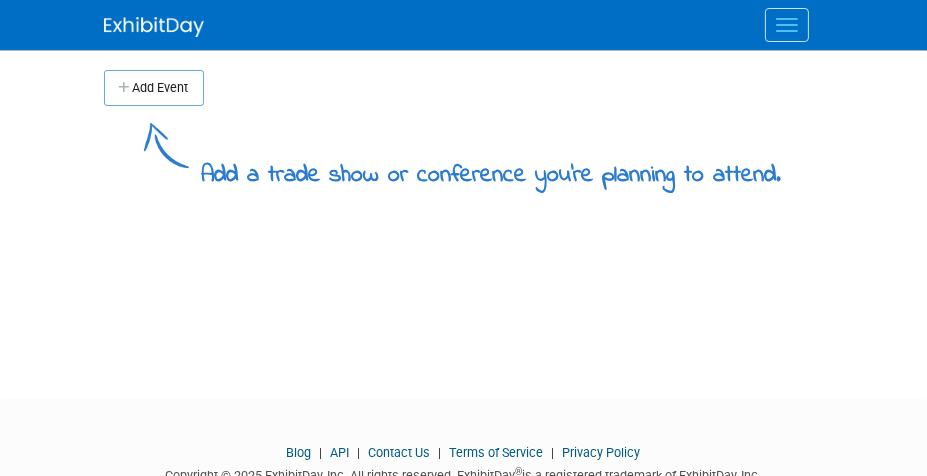 click at bounding box center (787, 25) 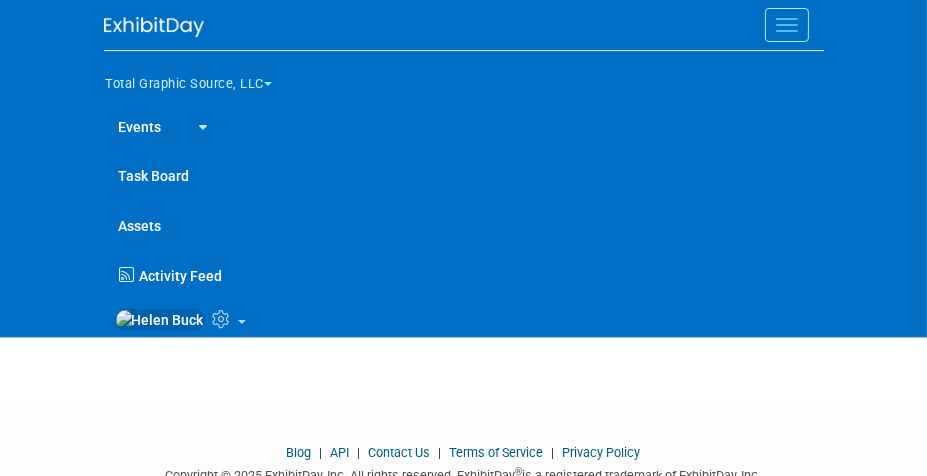 click at bounding box center [479, 317] 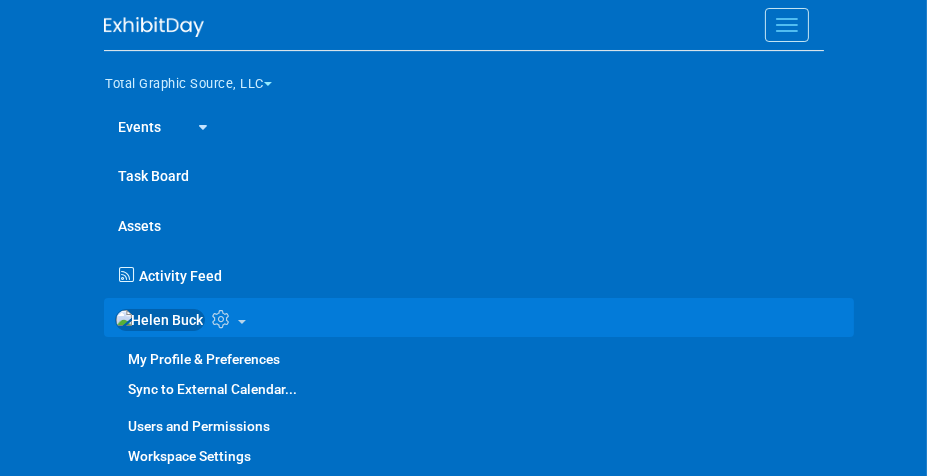 scroll, scrollTop: 63, scrollLeft: 0, axis: vertical 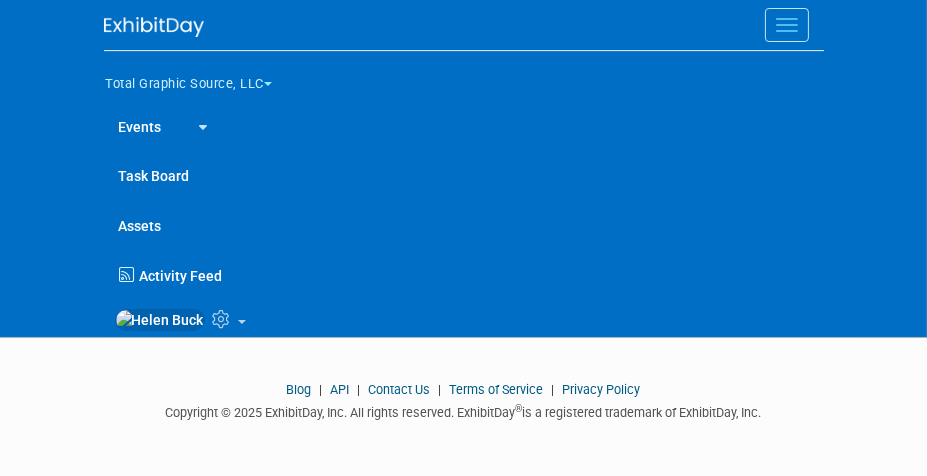 click on "Task Board" at bounding box center [464, 175] 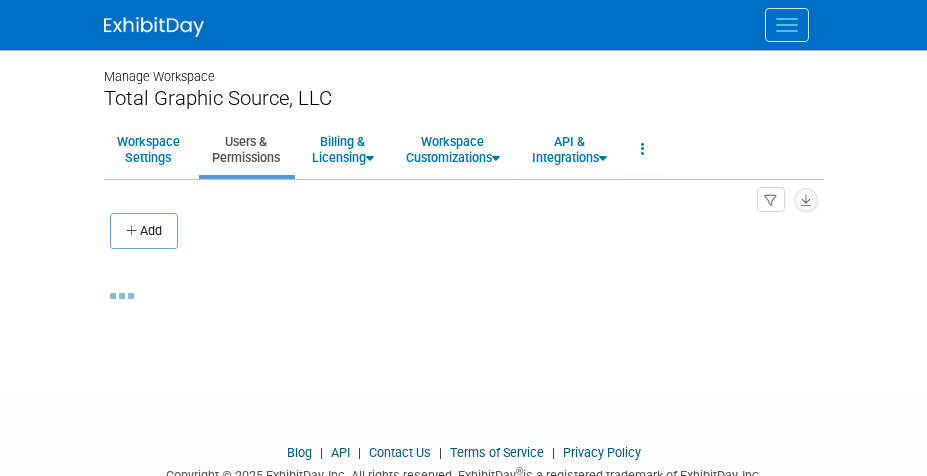 scroll, scrollTop: 0, scrollLeft: 0, axis: both 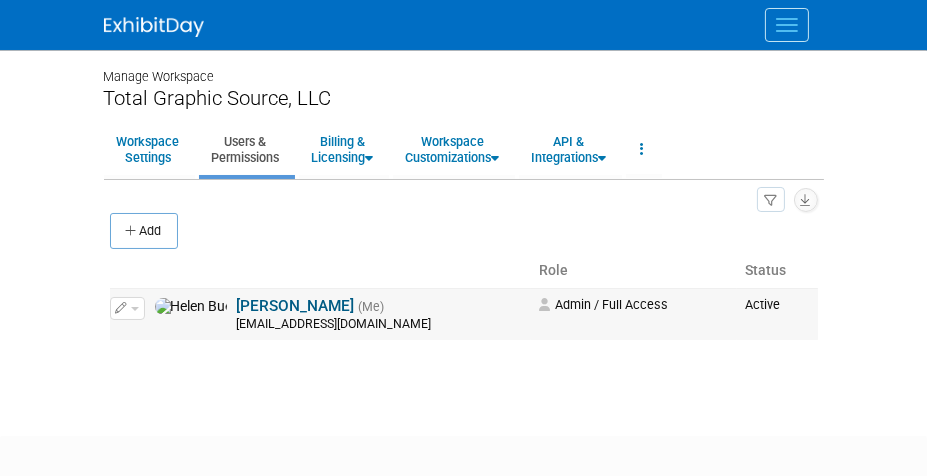 click at bounding box center [135, 309] 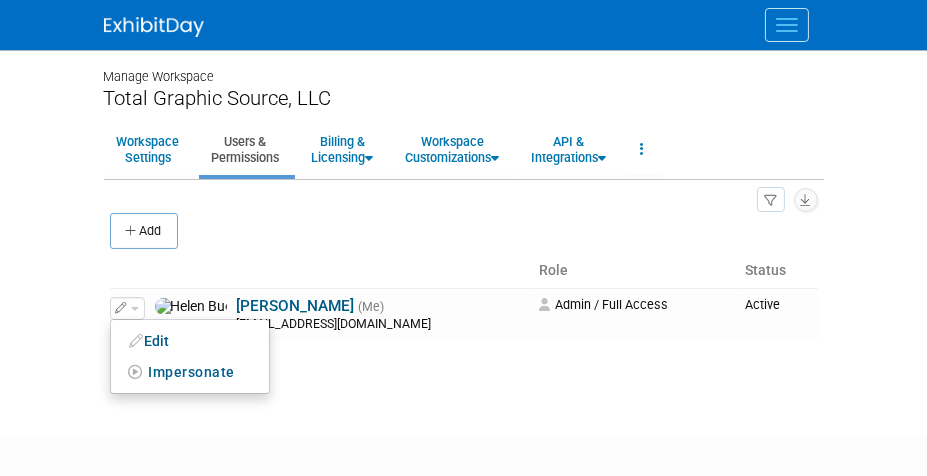 click on "Add" at bounding box center [464, 233] 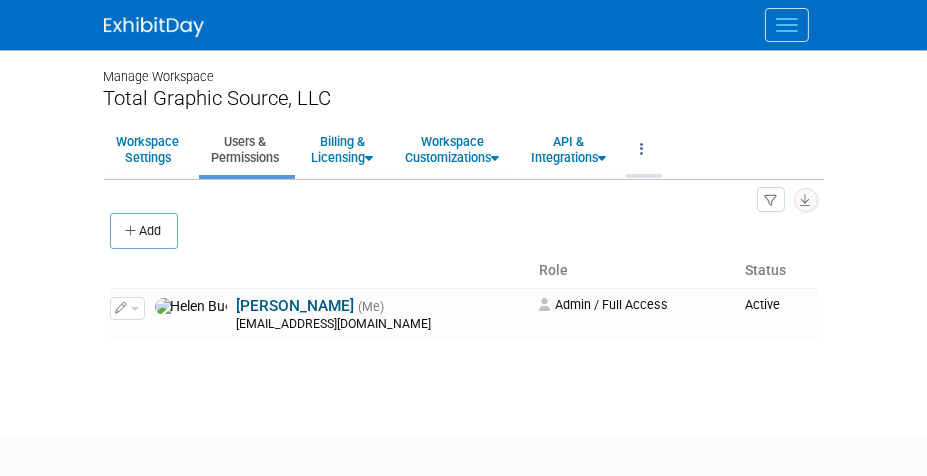 click at bounding box center (643, 149) 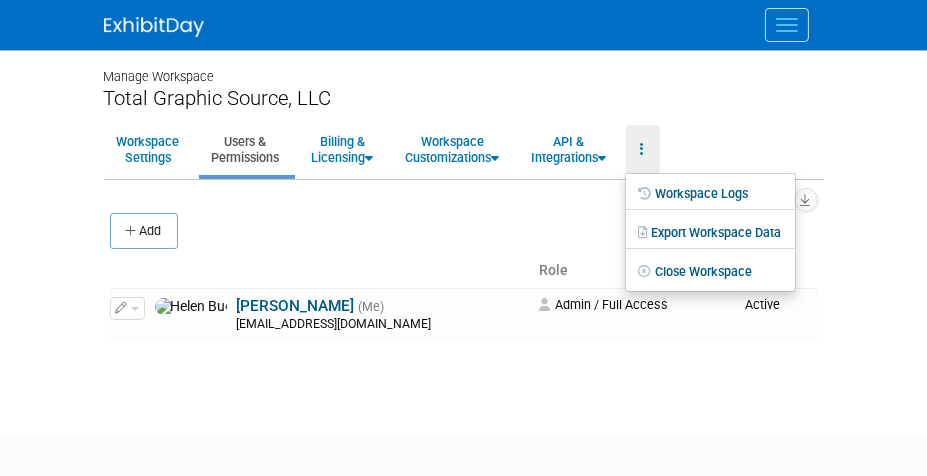 click on "Close Workspace" at bounding box center [710, 272] 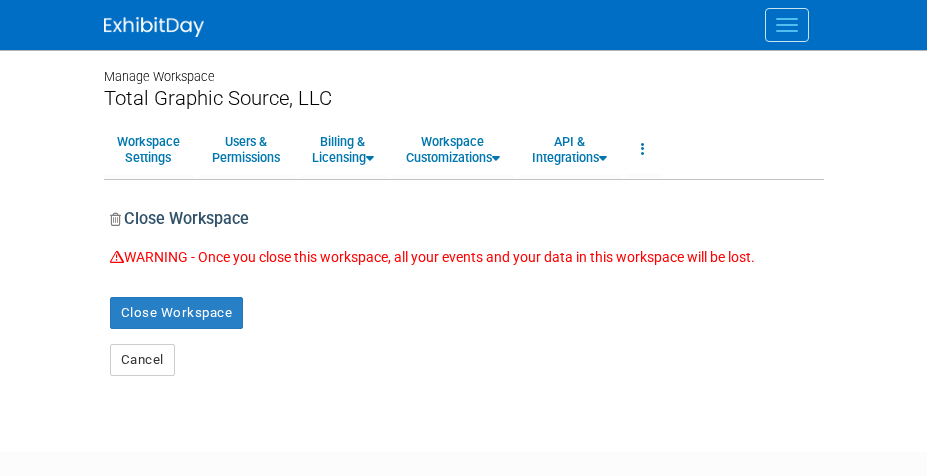 scroll, scrollTop: 0, scrollLeft: 0, axis: both 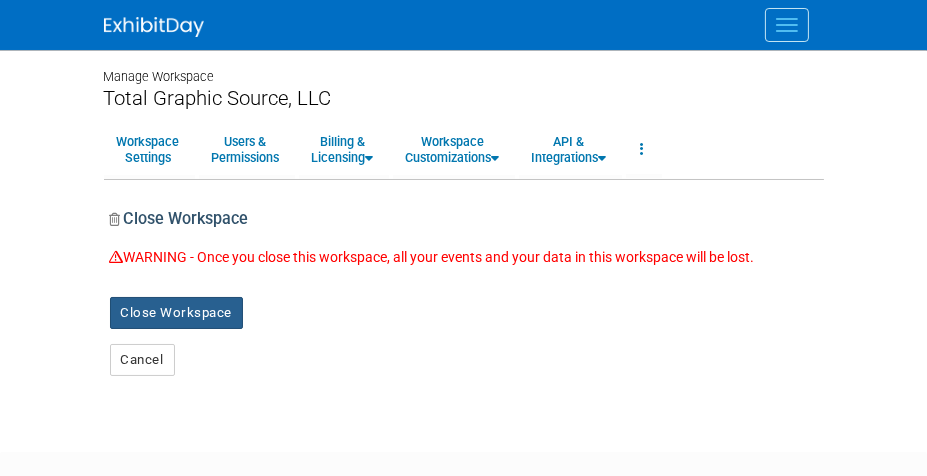 drag, startPoint x: 180, startPoint y: 306, endPoint x: 195, endPoint y: 307, distance: 15.033297 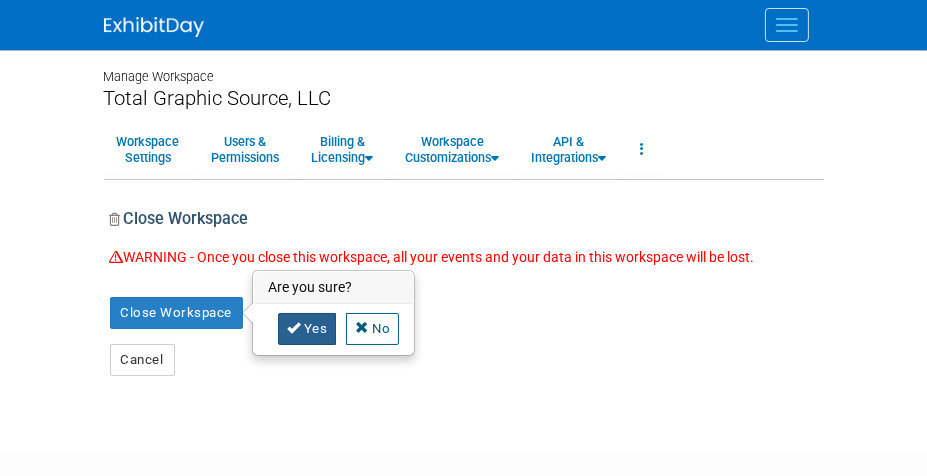 click on "Yes" at bounding box center (307, 329) 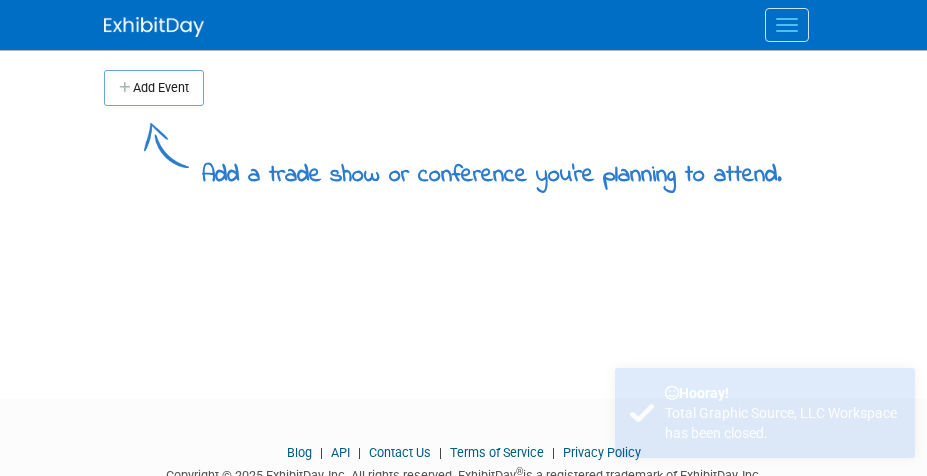 scroll, scrollTop: 0, scrollLeft: 0, axis: both 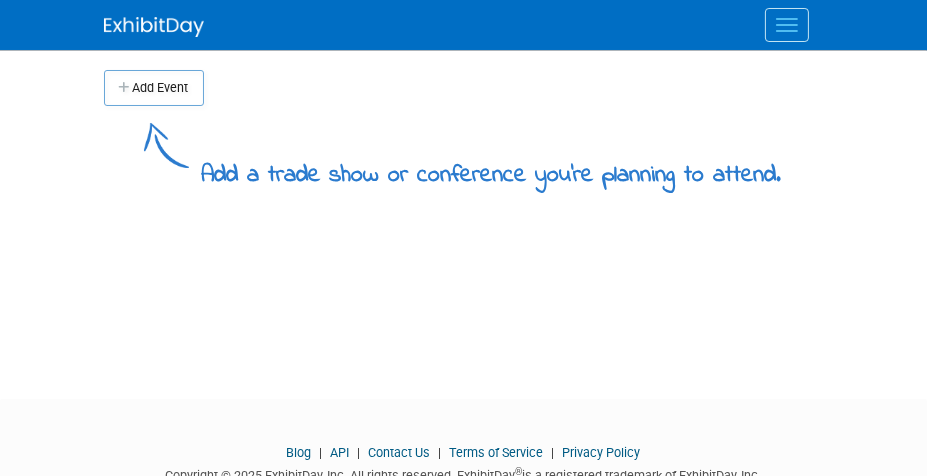 click at bounding box center [787, 25] 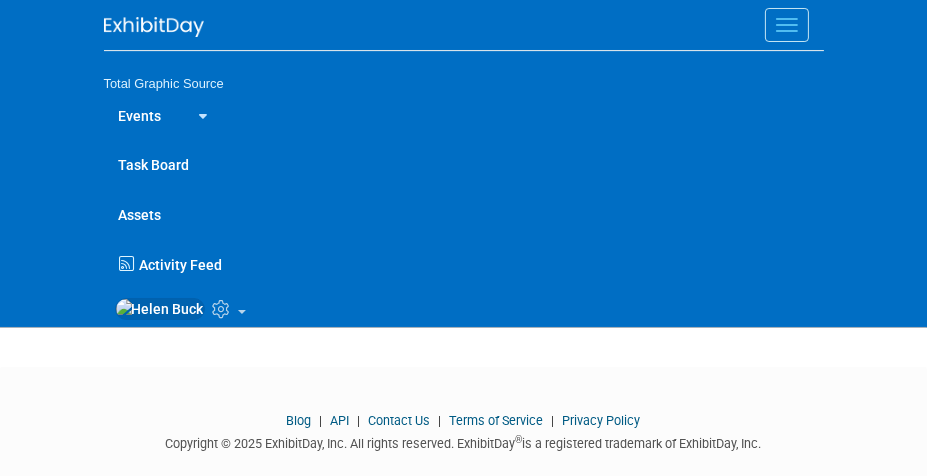 scroll, scrollTop: 63, scrollLeft: 0, axis: vertical 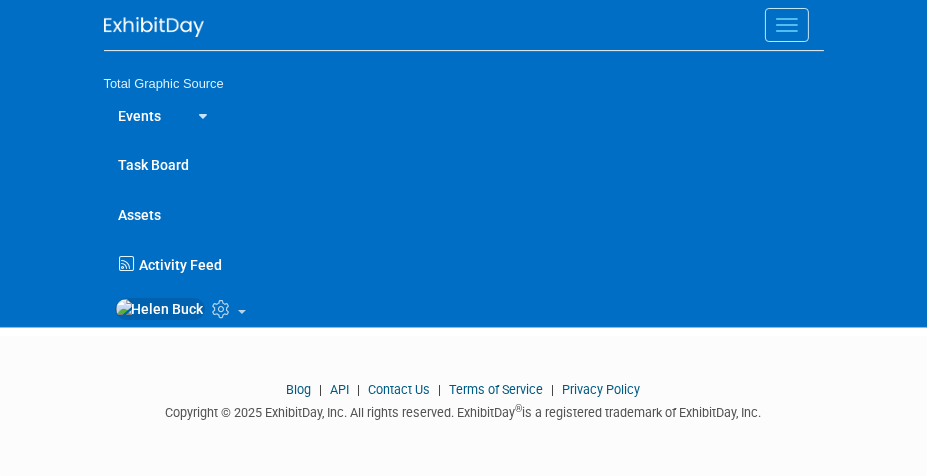 click at bounding box center [479, 307] 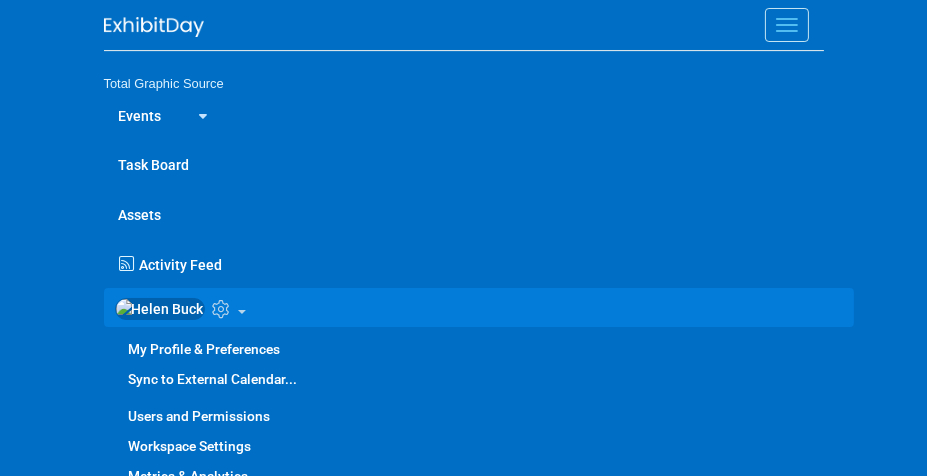 scroll, scrollTop: 63, scrollLeft: 0, axis: vertical 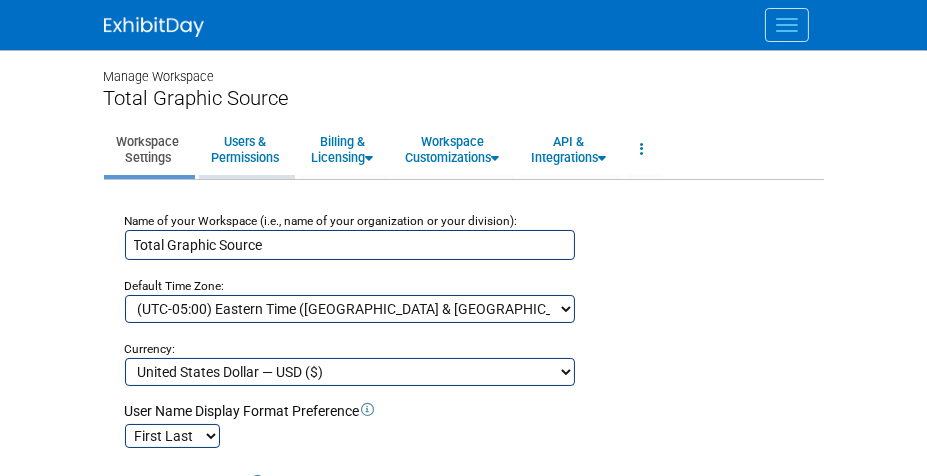 click on "Users & Permissions" at bounding box center [246, 149] 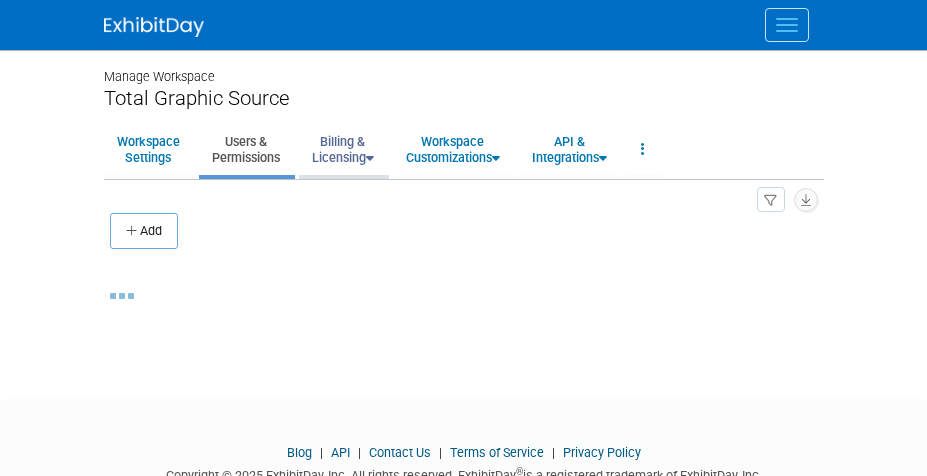 scroll, scrollTop: 0, scrollLeft: 0, axis: both 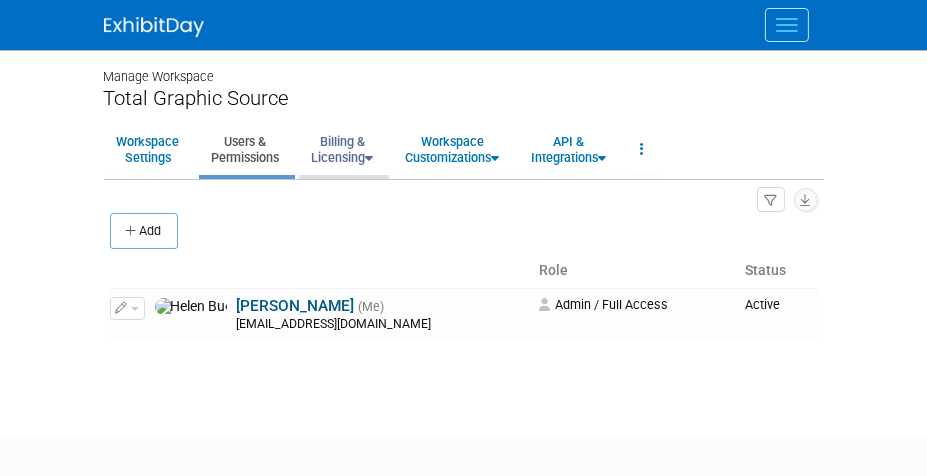 drag, startPoint x: 323, startPoint y: 144, endPoint x: 443, endPoint y: 172, distance: 123.22337 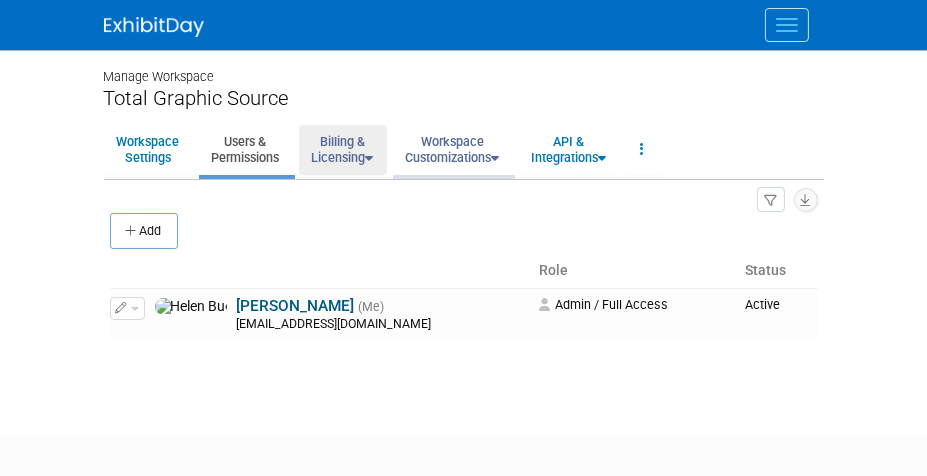 click on "Billing & Licensing" at bounding box center (343, 149) 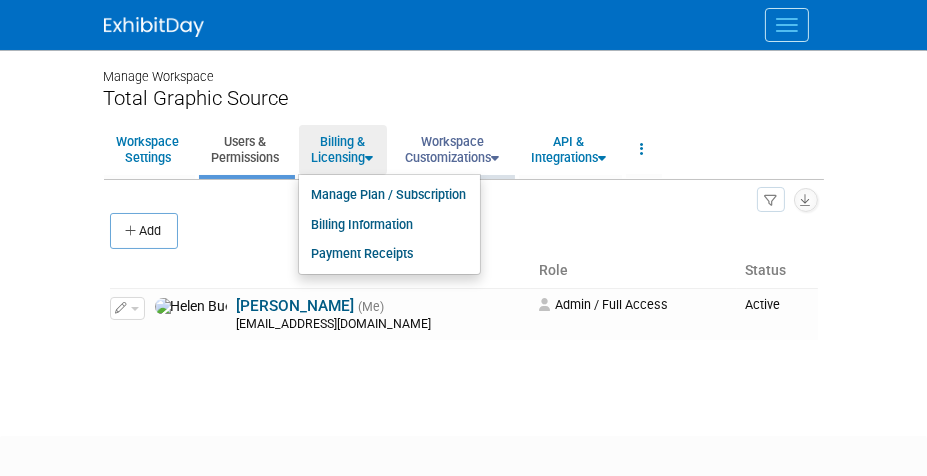 click on "Workspace Customizations" at bounding box center [453, 149] 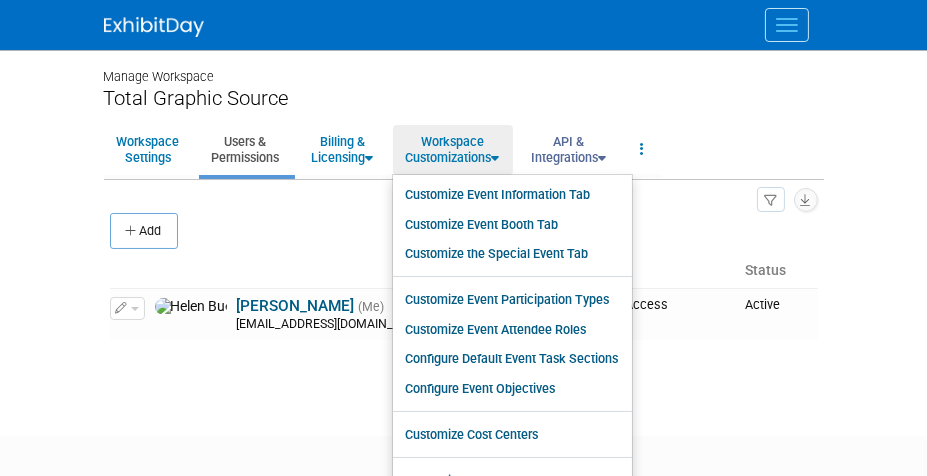 click on "API &
Integrations" at bounding box center [569, 149] 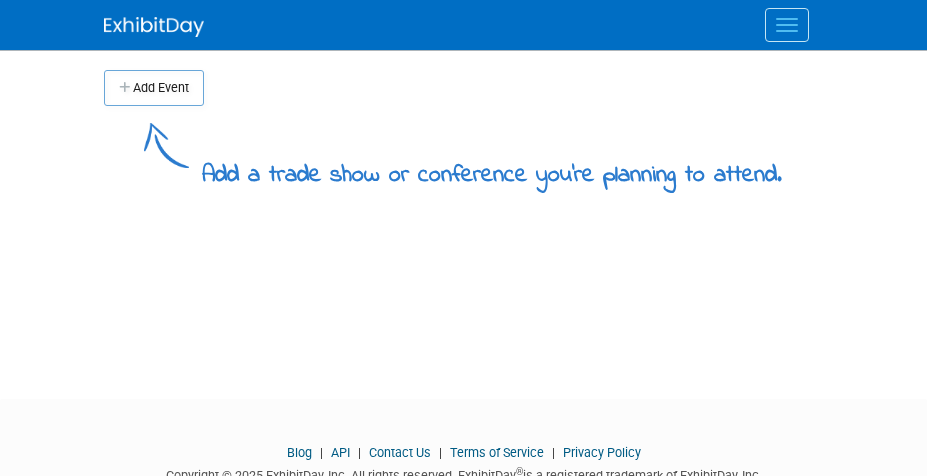scroll, scrollTop: 0, scrollLeft: 0, axis: both 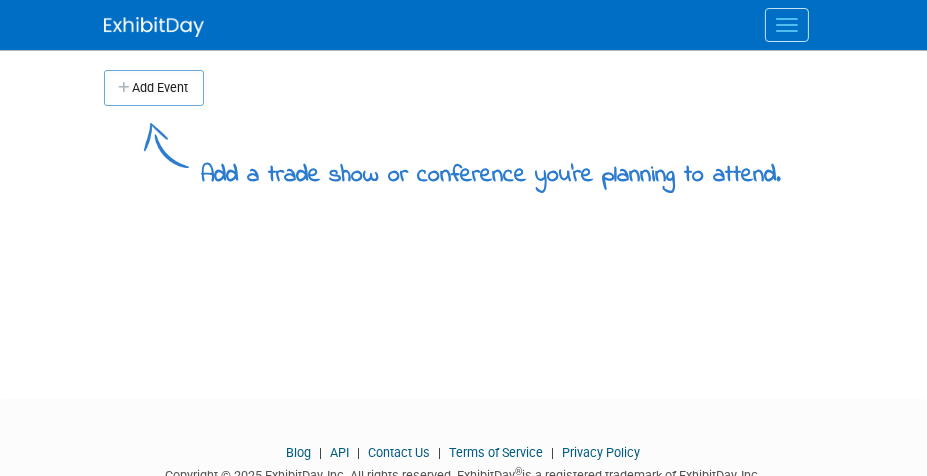 drag, startPoint x: 798, startPoint y: 23, endPoint x: 849, endPoint y: 123, distance: 112.25417 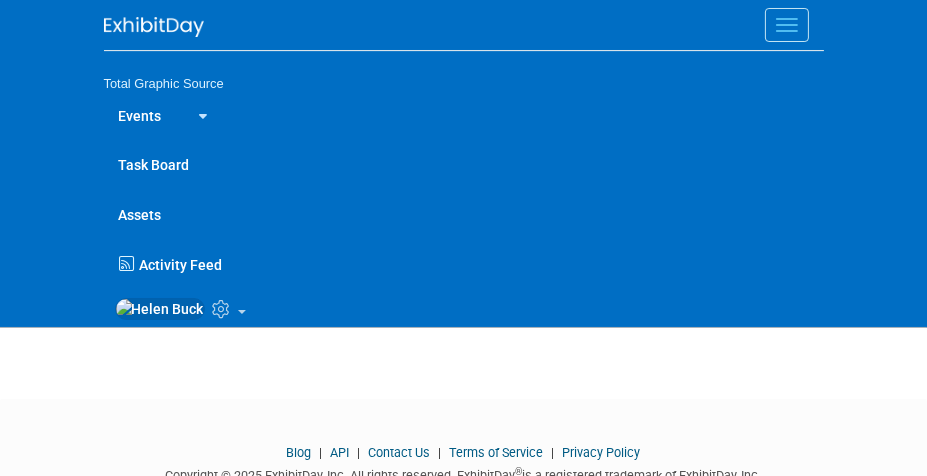 click at bounding box center (200, 116) 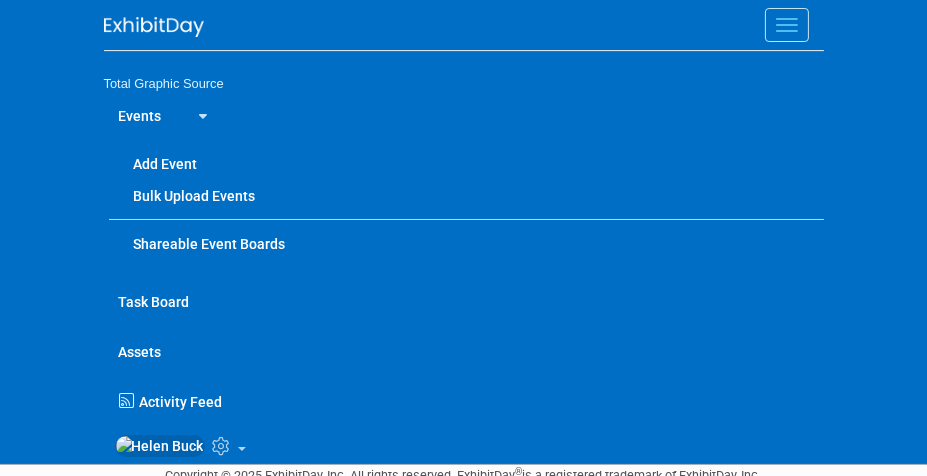 scroll, scrollTop: 63, scrollLeft: 0, axis: vertical 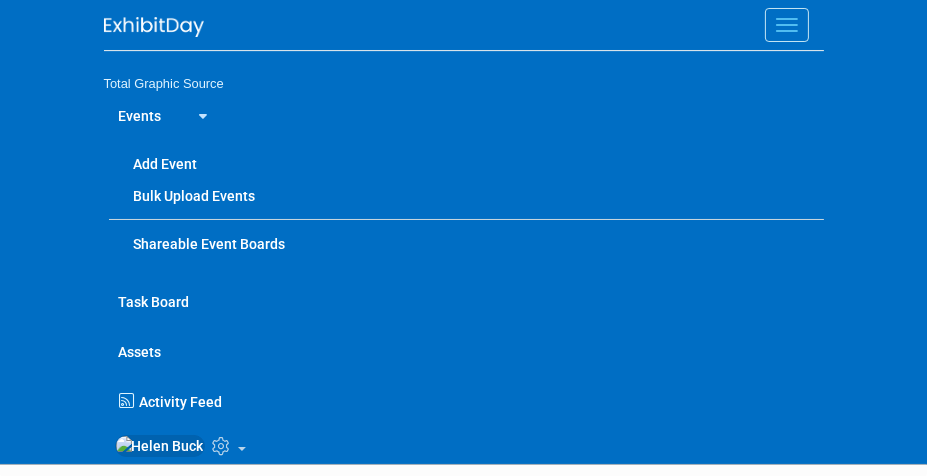 click at bounding box center [200, 116] 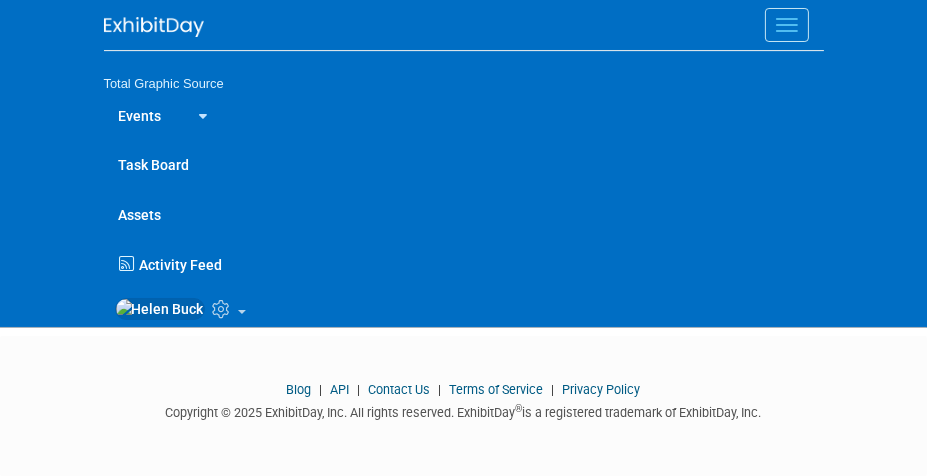 click at bounding box center (200, 114) 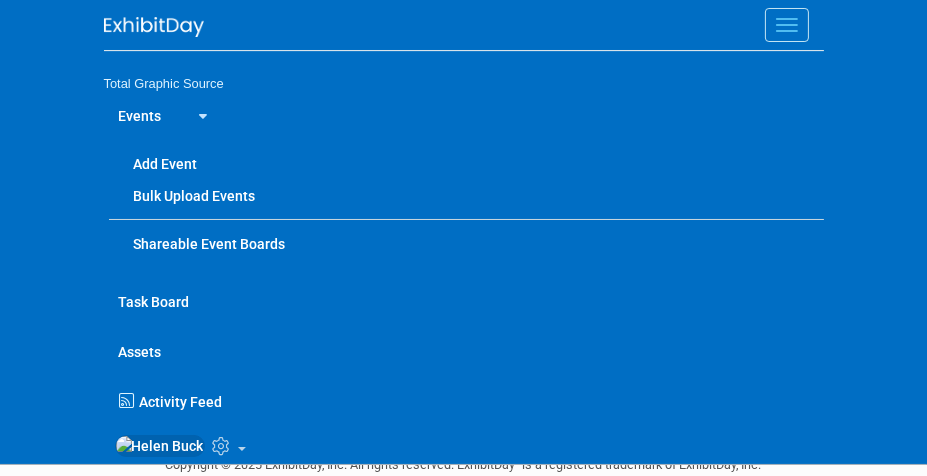 scroll, scrollTop: 0, scrollLeft: 0, axis: both 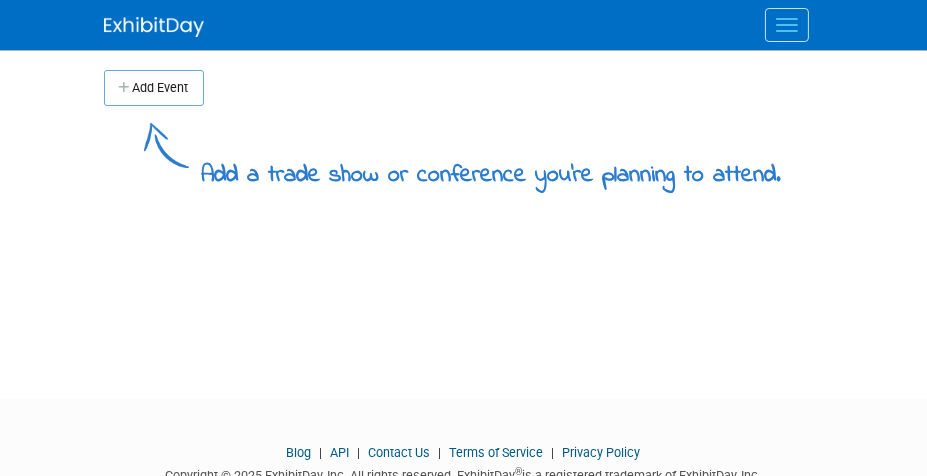 click at bounding box center (787, 25) 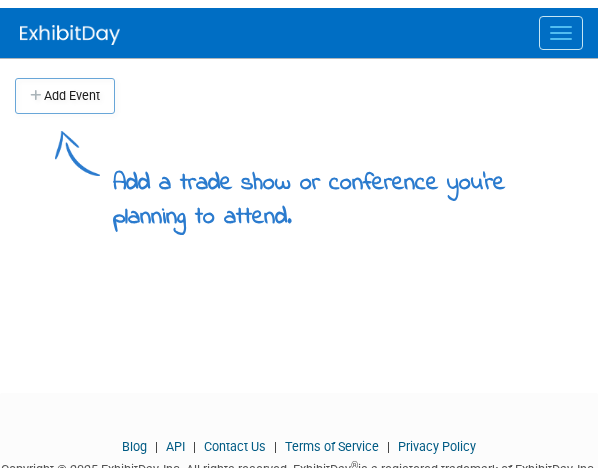 scroll, scrollTop: 0, scrollLeft: 0, axis: both 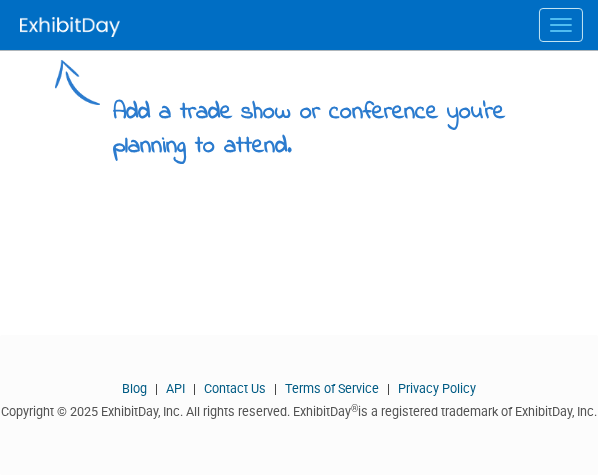 click at bounding box center [561, 25] 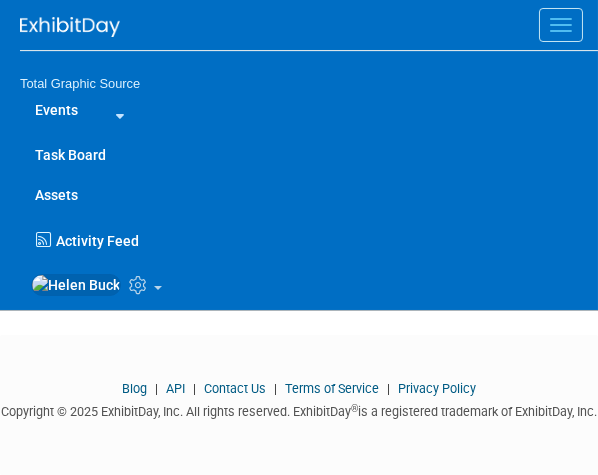 click on "Task Board" at bounding box center [309, 155] 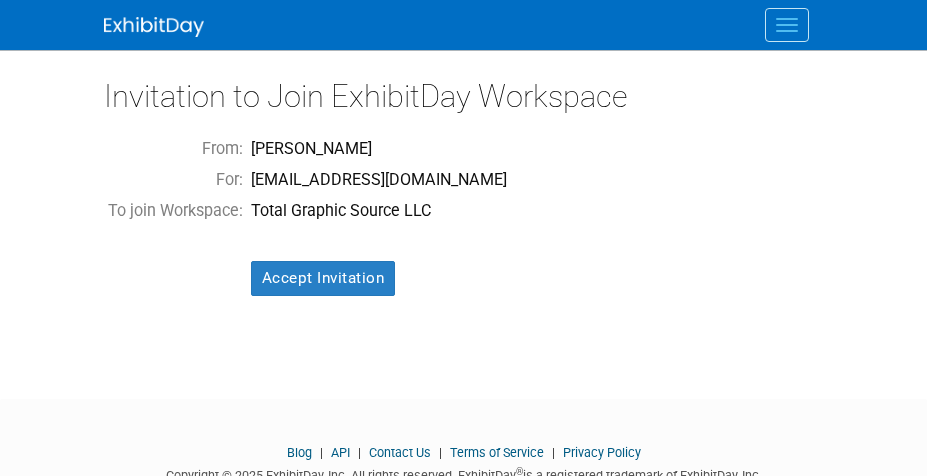 scroll, scrollTop: 0, scrollLeft: 0, axis: both 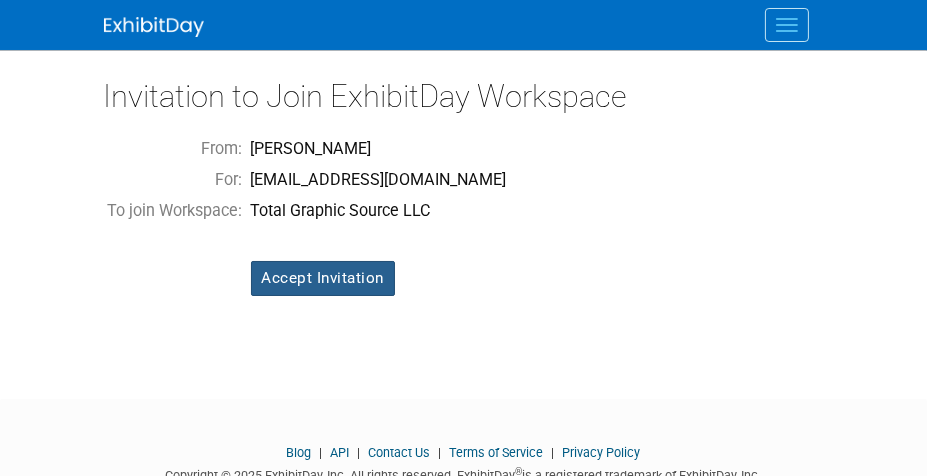 drag, startPoint x: 316, startPoint y: 281, endPoint x: 318, endPoint y: 296, distance: 15.132746 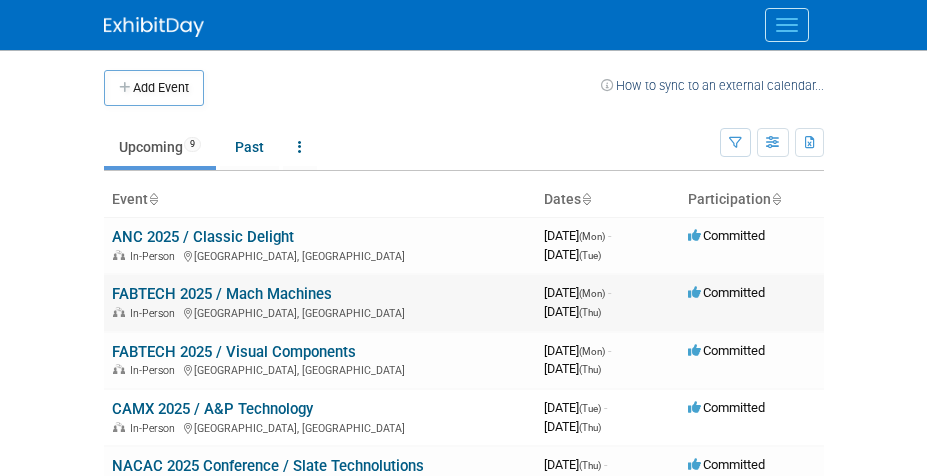 scroll, scrollTop: 0, scrollLeft: 0, axis: both 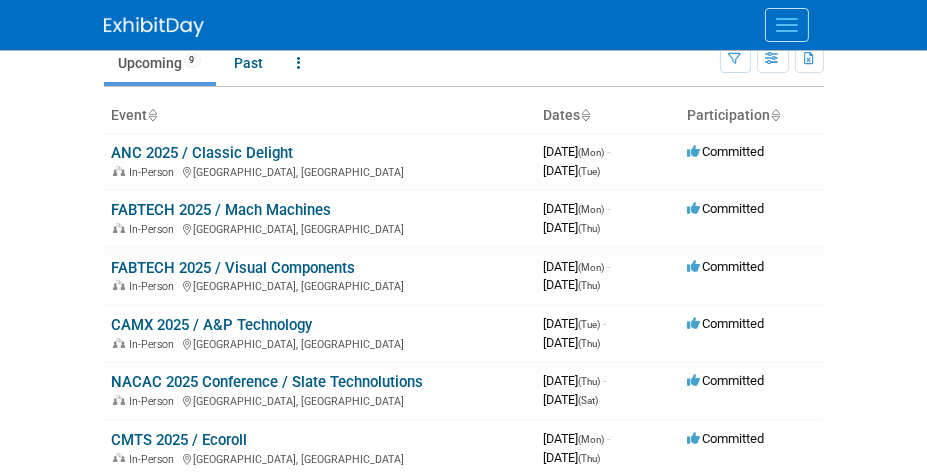 click at bounding box center (153, 116) 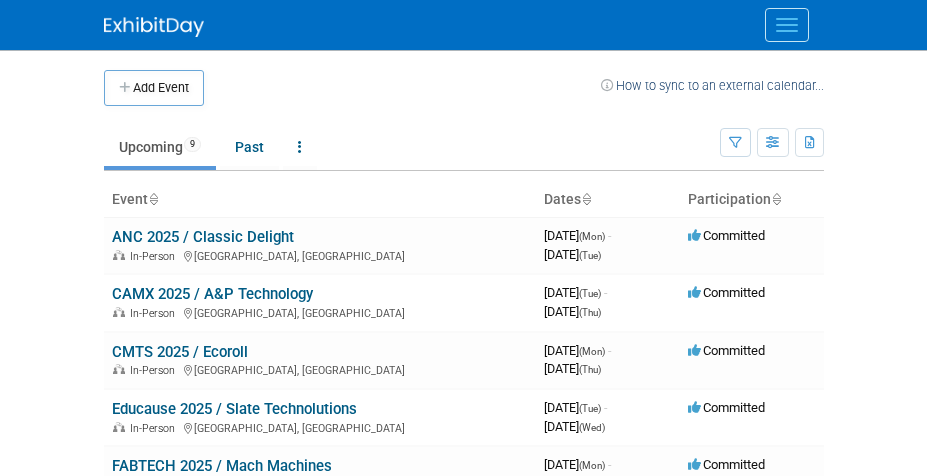 scroll, scrollTop: 0, scrollLeft: 0, axis: both 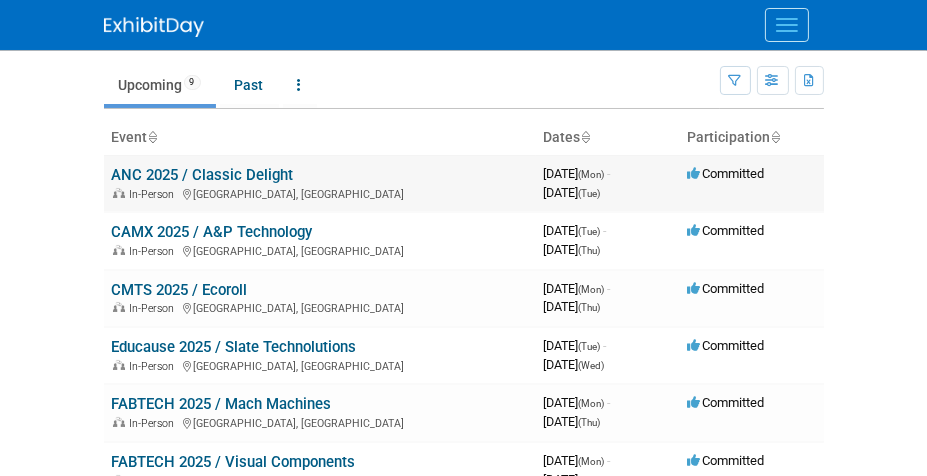 click on "ANC 2025 / Classic Delight" at bounding box center (203, 175) 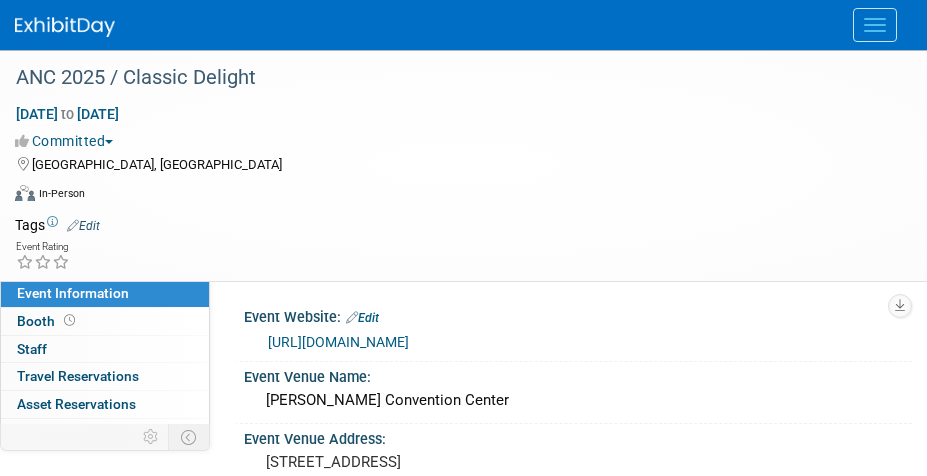 scroll, scrollTop: 0, scrollLeft: 0, axis: both 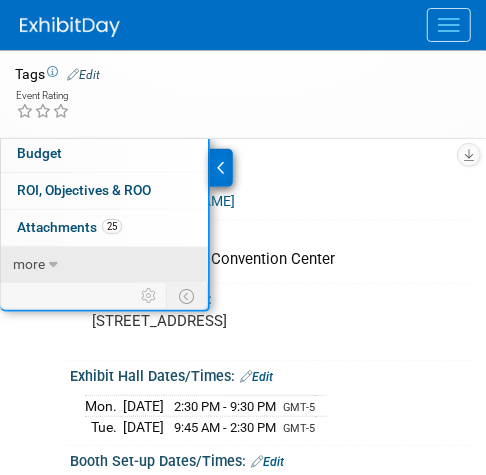 click on "more" at bounding box center (104, 265) 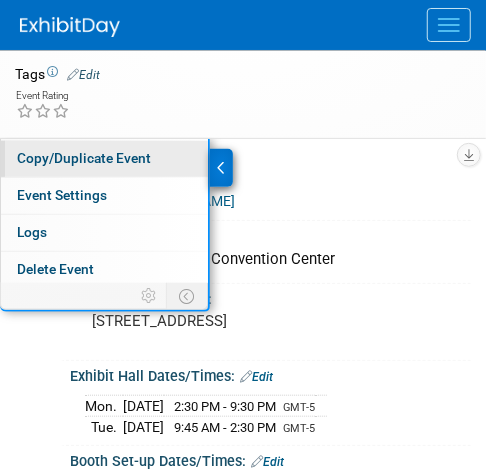 scroll, scrollTop: 592, scrollLeft: 0, axis: vertical 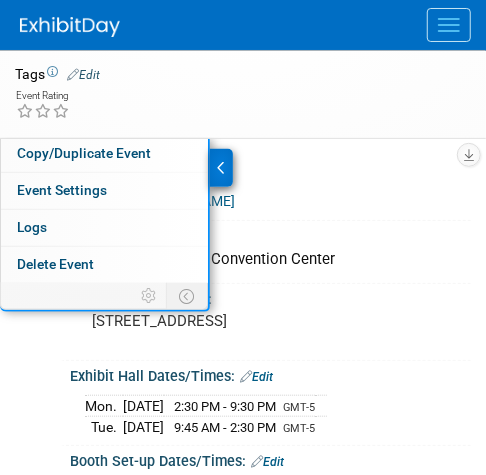 click on "Event Information
Event Info
Booth
Booth
0
Staff 0
Staff
0
Travel Reservations 0
Travel Reservations
0
Asset Reservations 0
Asset Reservations
0
Giveaways 0
Giveaways
1
Shipments 1
Shipments
0
Sponsorships 0
Sponsorships
100%
Tasks 100%
Tasks
0
Playbook 0
Playbook
0
Misc. Expenses & Credits 0
Misc. Expenses & Credits
Budget
Budget
0
ROI, Objectives & ROO 0
ROI, Objectives & ROO
25
Attachments 25
Attachments
less
less...
Event Binder (.pdf export)
Event Binder (.pdf export)
Copy/Duplicate Event
Copy/Duplicate Event
Event Settings
Event Settings
Logs
Logs
Delete Event
Delete Event" at bounding box center [105, 225] 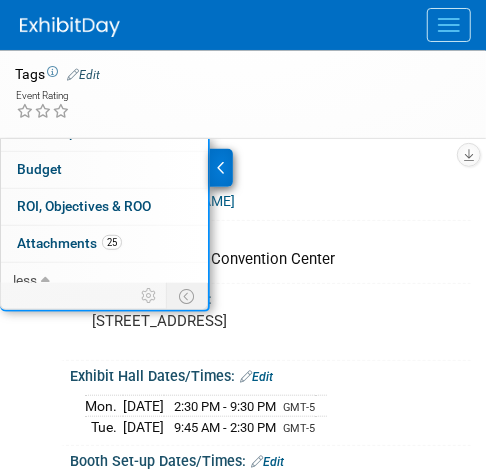 scroll, scrollTop: 392, scrollLeft: 0, axis: vertical 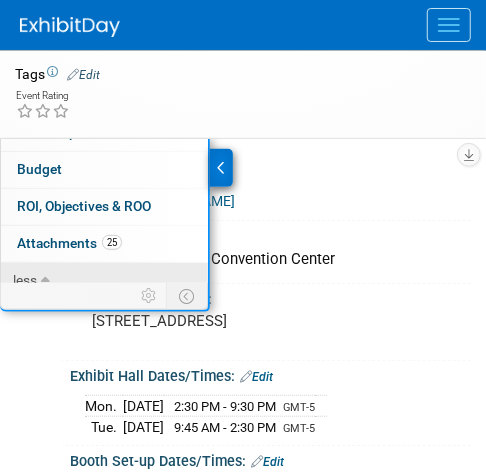 click on "less" at bounding box center (104, 281) 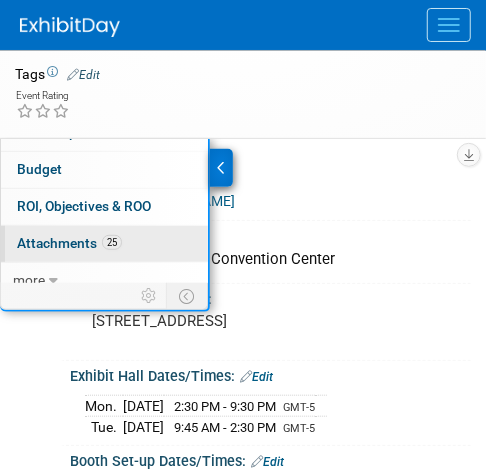 click on "Attachments 25" at bounding box center (69, 243) 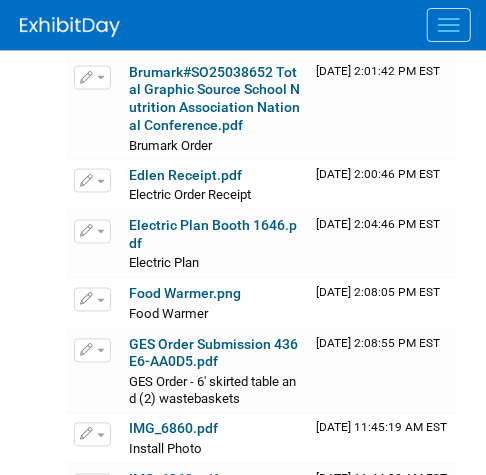 scroll, scrollTop: 722, scrollLeft: 0, axis: vertical 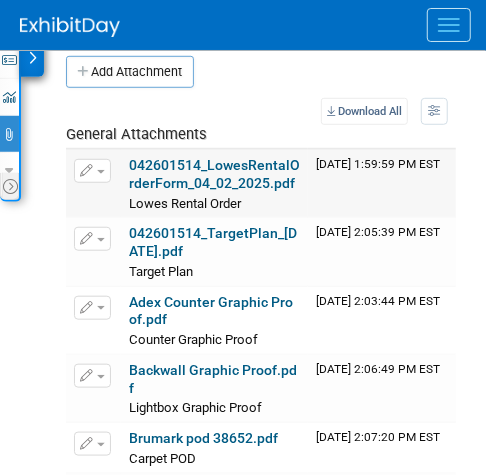 click on "042601514_LowesRentalOrderForm_04_02_2025.pdf" at bounding box center [214, 174] 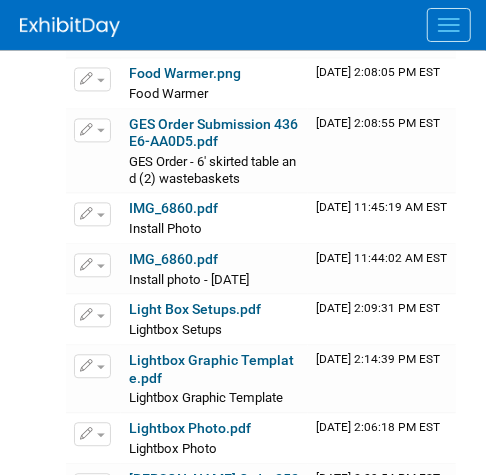 scroll, scrollTop: 926, scrollLeft: 0, axis: vertical 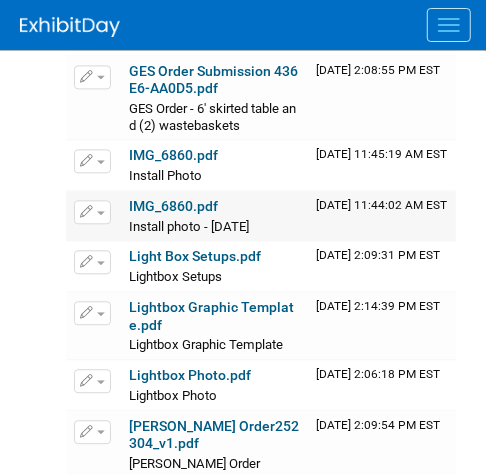 click on "IMG_6860.pdf" at bounding box center (173, 206) 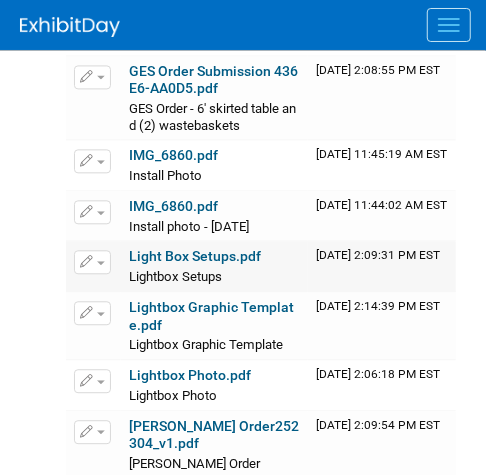 click on "Light Box Setups.pdf" at bounding box center (195, 256) 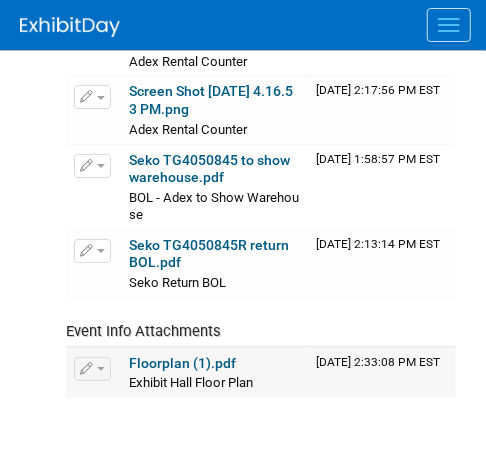 scroll, scrollTop: 1683, scrollLeft: 0, axis: vertical 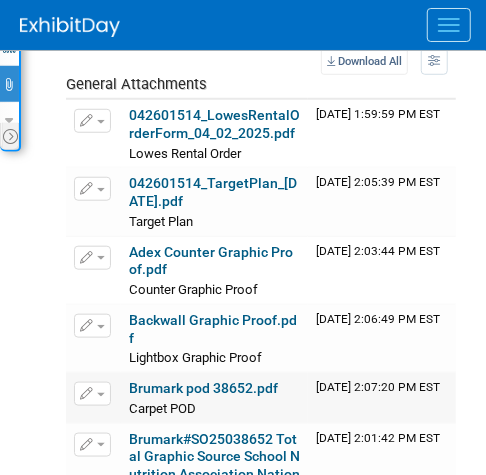 click on "Brumark pod 38652.pdf" at bounding box center [203, 388] 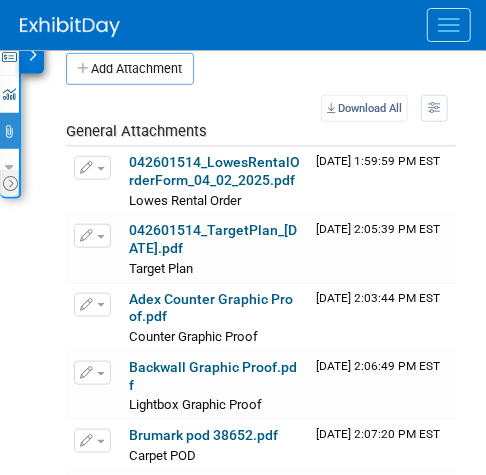 scroll, scrollTop: 286, scrollLeft: 0, axis: vertical 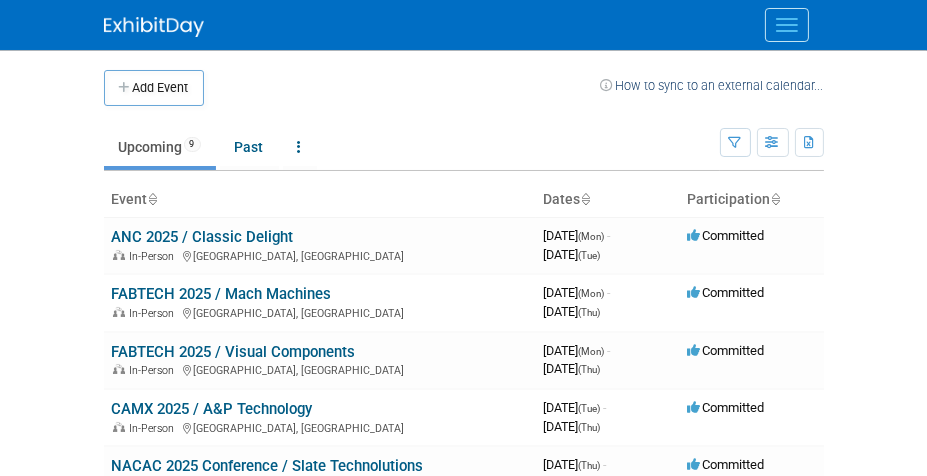 click at bounding box center (787, 25) 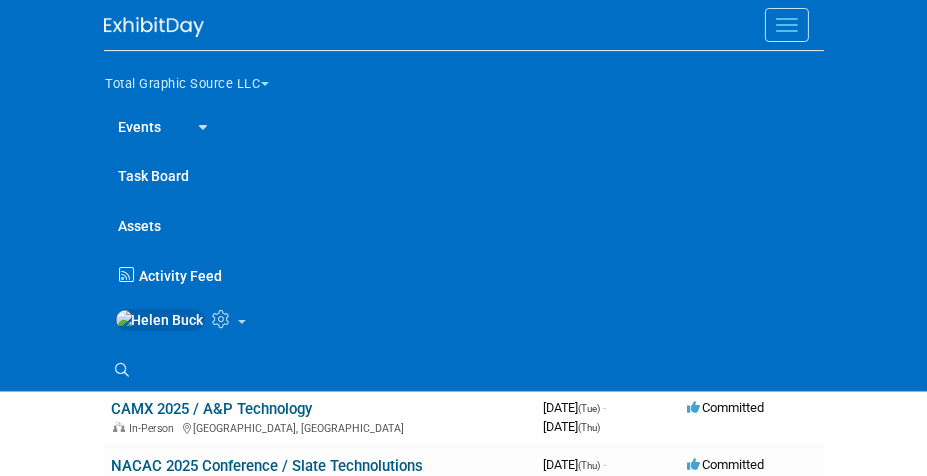 click on "Total Graphic Source LLC
Choose Workspace:
Total Graphic Source
Total Graphic Source LLC
Events
Add Event
Bulk Upload Events
Shareable Event Boards
Recently Viewed Events:
ANC 2025 / Classic Delight
San Antonio, TX
Jul 14, 2025  to  Jul 15, 2025
Task Board
Assets
Activity Feed
My Account
My Profile & Preferences
Sync to External Calendar...
Team Workspace
Users and Permissions
Workspace Settings
Metrics & Analytics
Budgeting, ROI & ROO
Annual Budgets (all events)
Contact us
Sign out
Search
Recently Viewed Events:
ANC 2025 / Classic Delight
In-Person
San Antonio, TX
Jul 14, 2025  to  Jul 15, 2025
(Committed)" at bounding box center [463, 238] 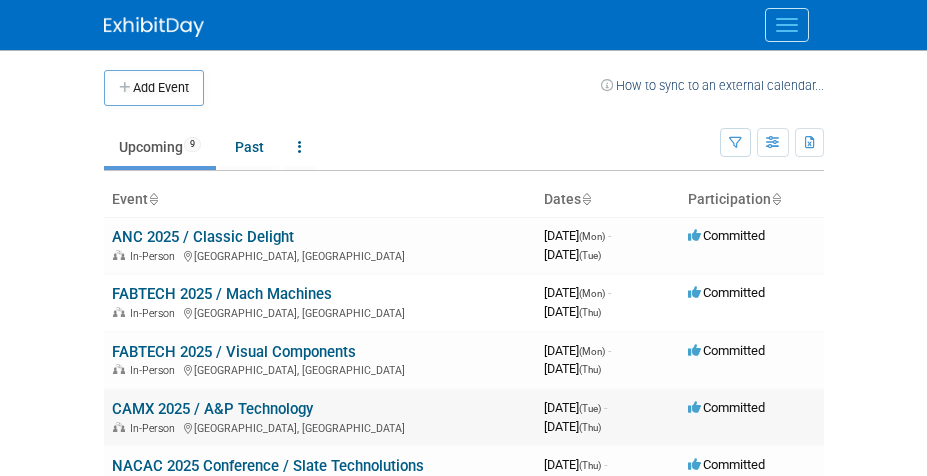 scroll, scrollTop: 0, scrollLeft: 0, axis: both 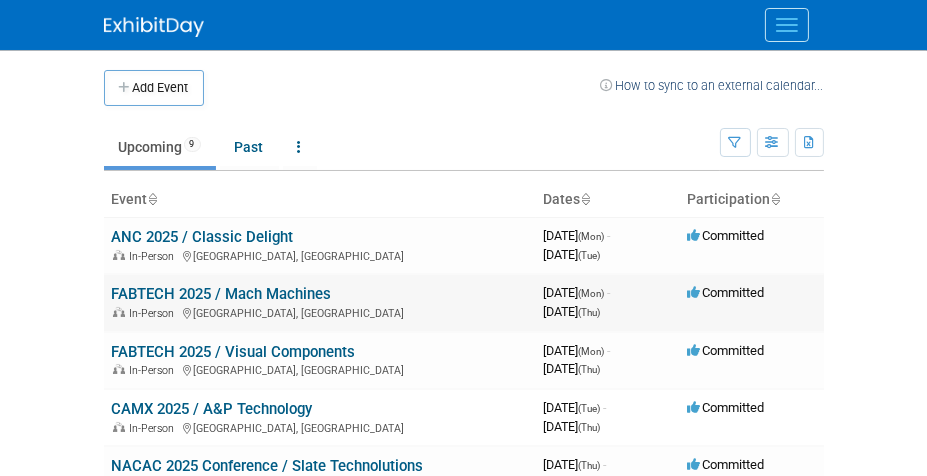 click on "FABTECH 2025 / Mach Machines" at bounding box center (222, 294) 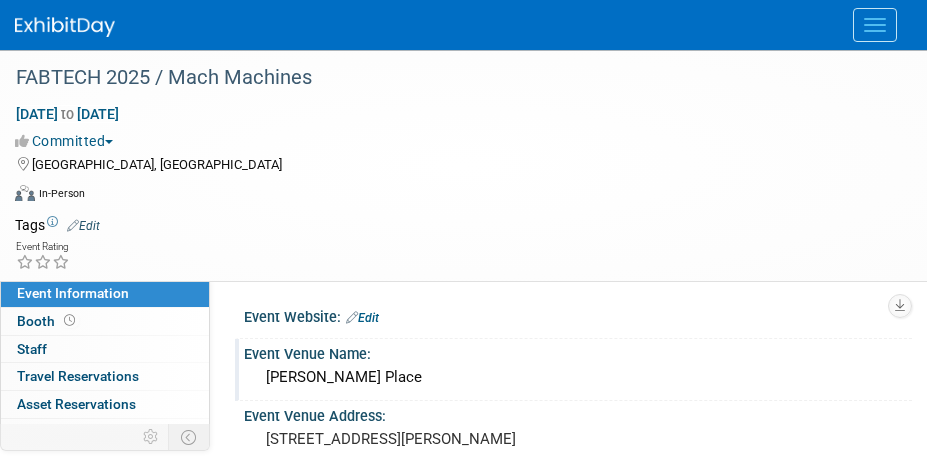 scroll, scrollTop: 0, scrollLeft: 0, axis: both 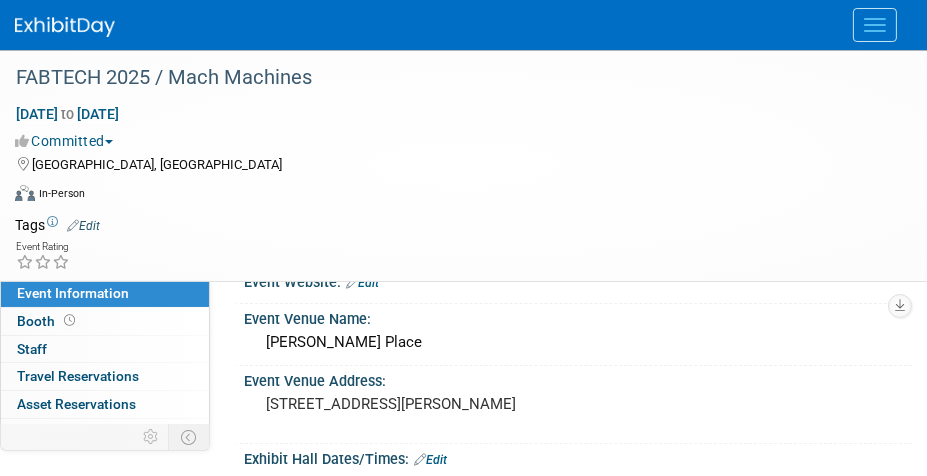 click at bounding box center [875, 25] 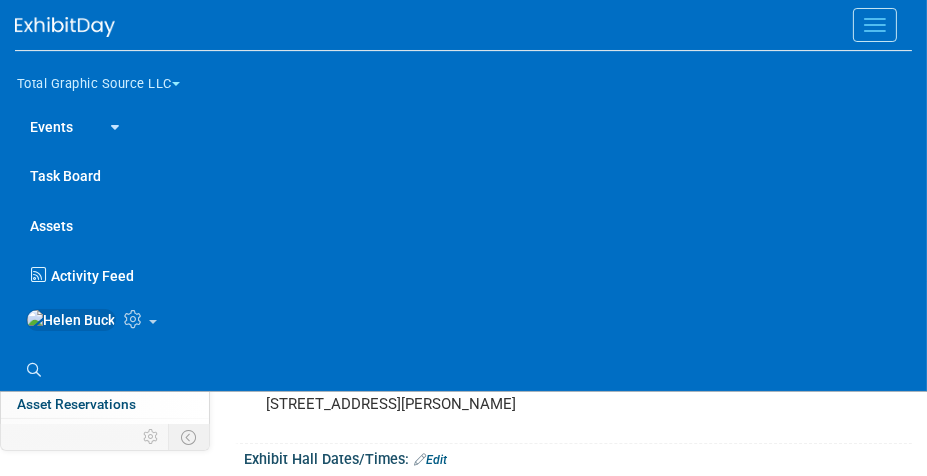 click on "Task Board" at bounding box center [463, 175] 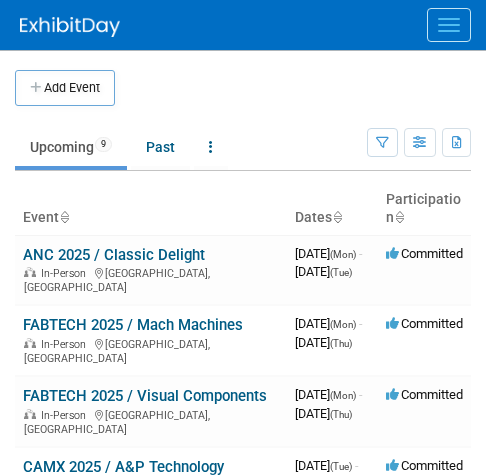 scroll, scrollTop: 0, scrollLeft: 0, axis: both 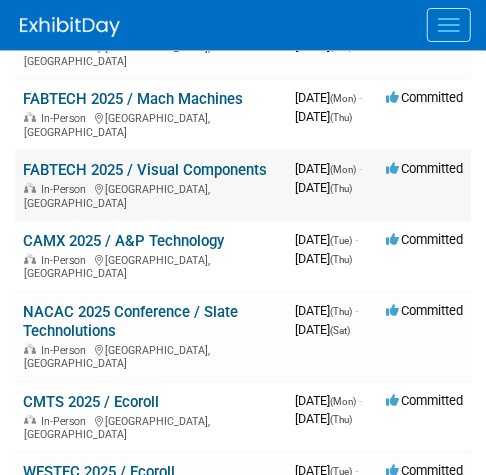 click on "FABTECH 2025 / Visual Components" at bounding box center (145, 170) 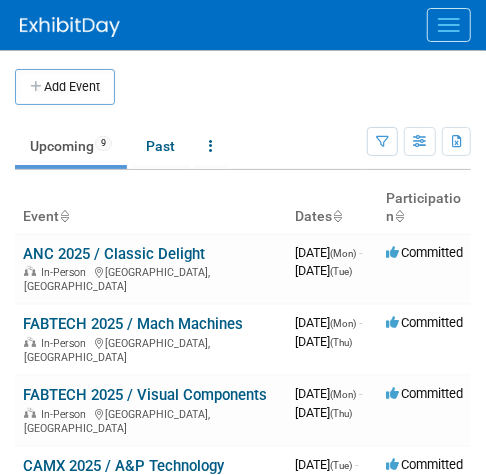 scroll, scrollTop: 0, scrollLeft: 0, axis: both 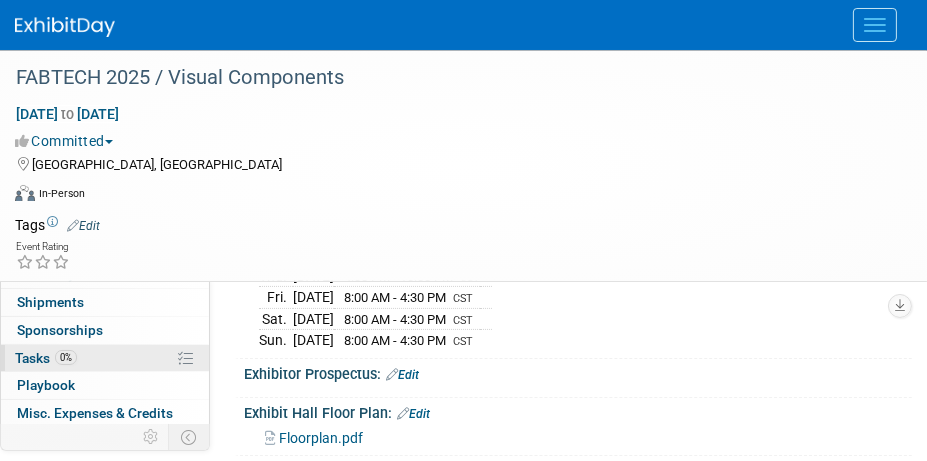 click on "0%
Tasks 0%" at bounding box center (105, 358) 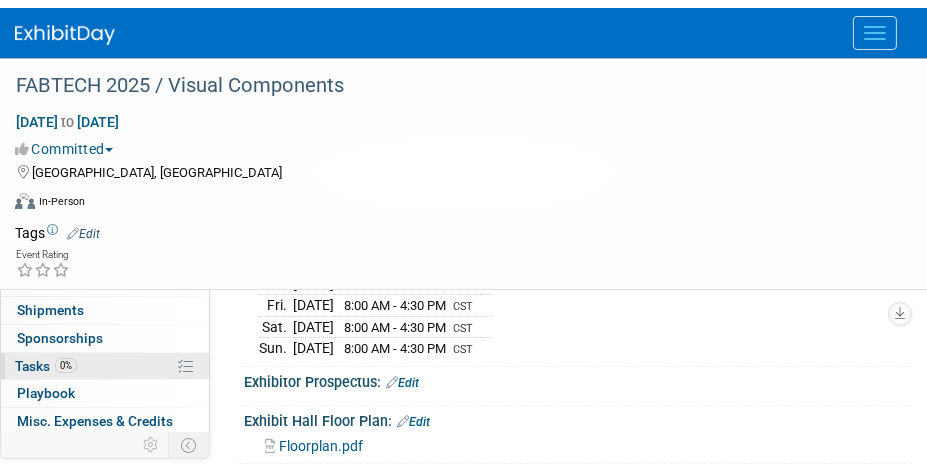 scroll, scrollTop: 0, scrollLeft: 0, axis: both 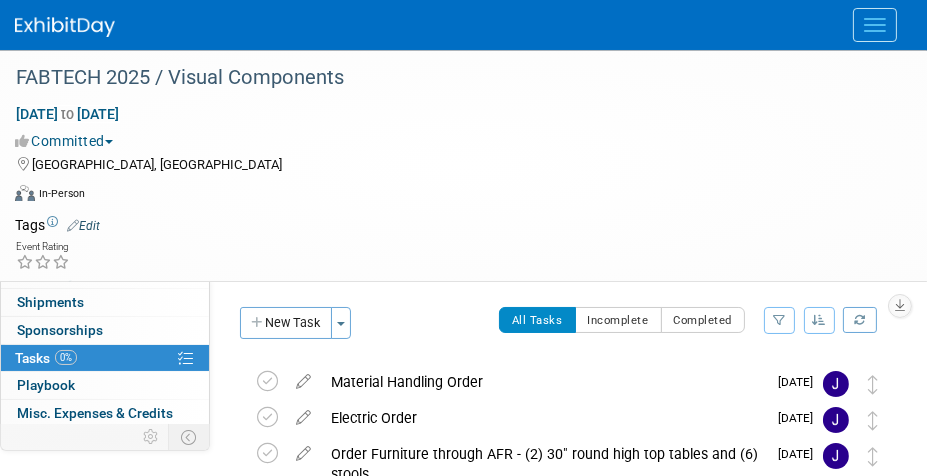 click on "New Task" at bounding box center (286, 323) 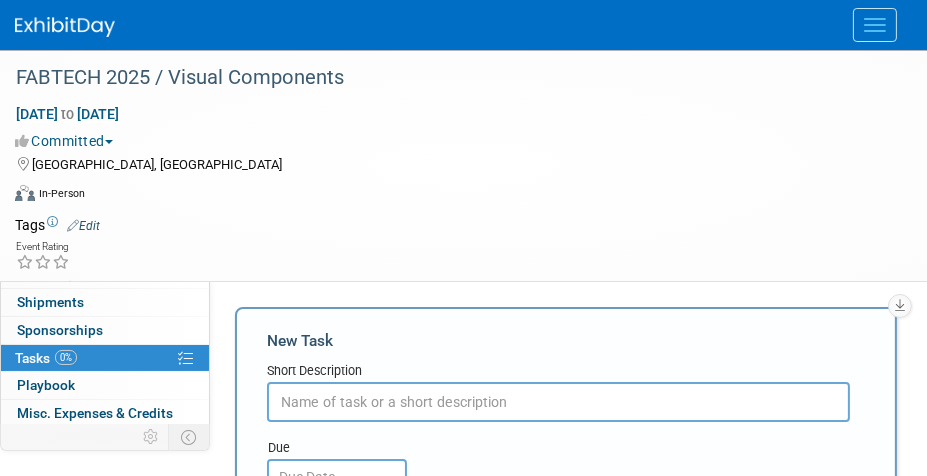 scroll, scrollTop: 0, scrollLeft: 0, axis: both 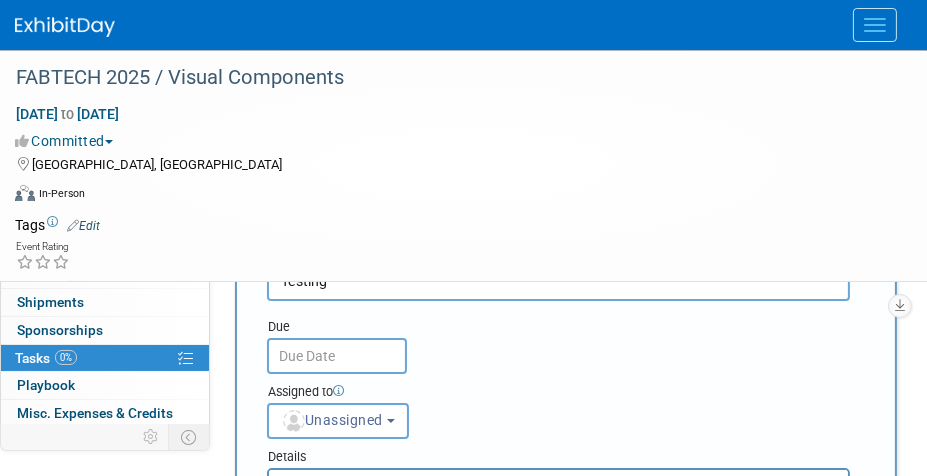 type on "Testing" 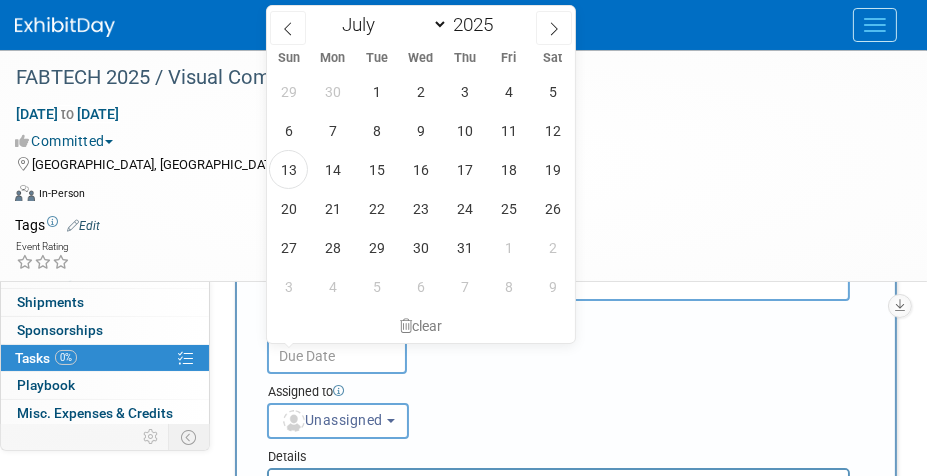 click at bounding box center (337, 356) 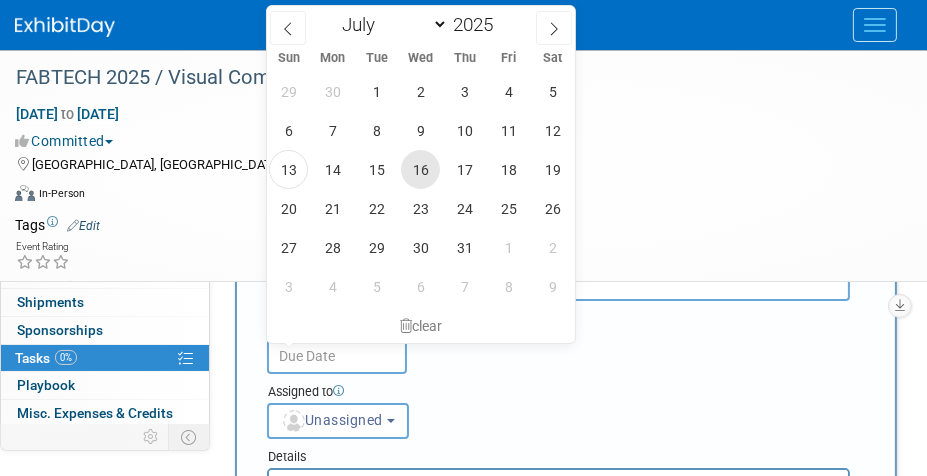click on "16" at bounding box center [420, 169] 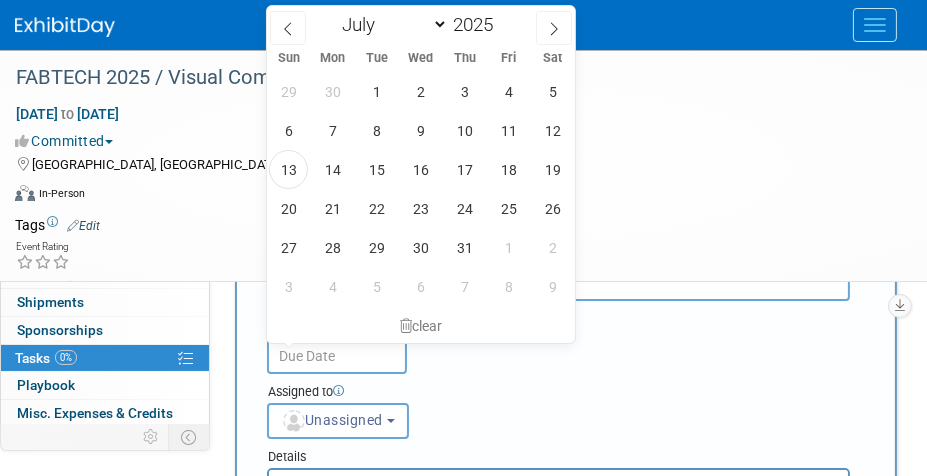 type on "[DATE]" 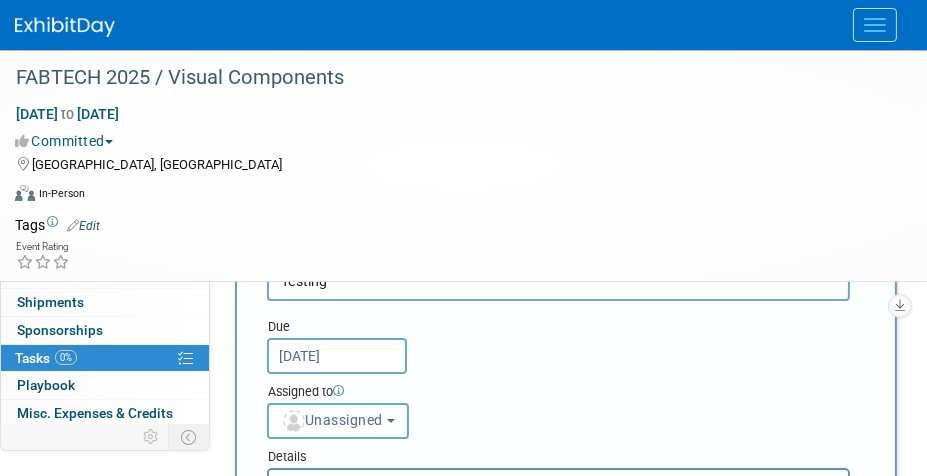 click on "Unassigned" at bounding box center [338, 421] 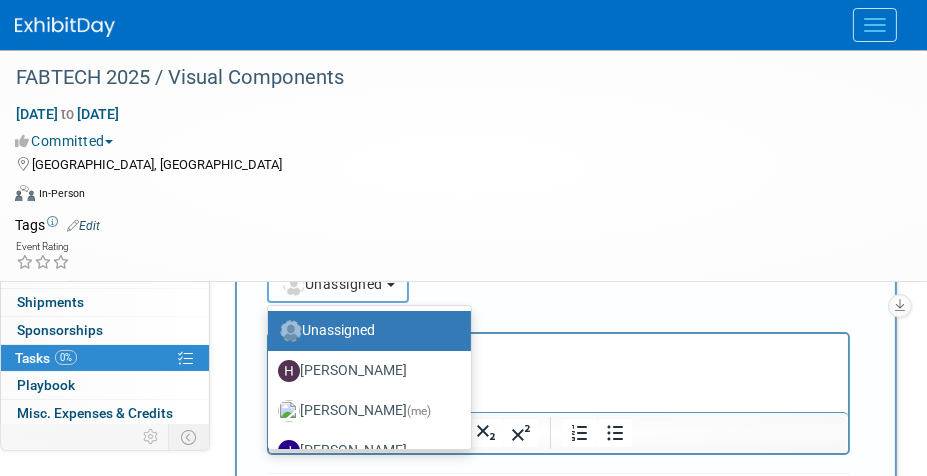 scroll, scrollTop: 256, scrollLeft: 0, axis: vertical 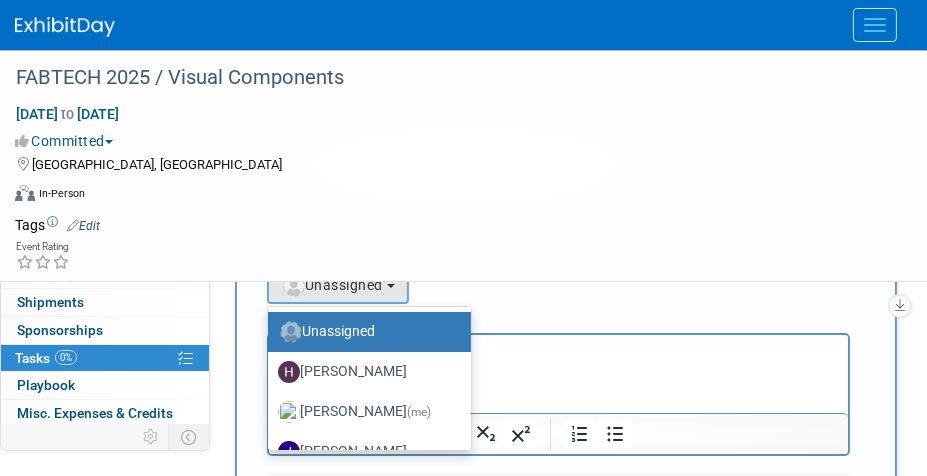 click on "[PERSON_NAME]
(me)" at bounding box center [364, 412] 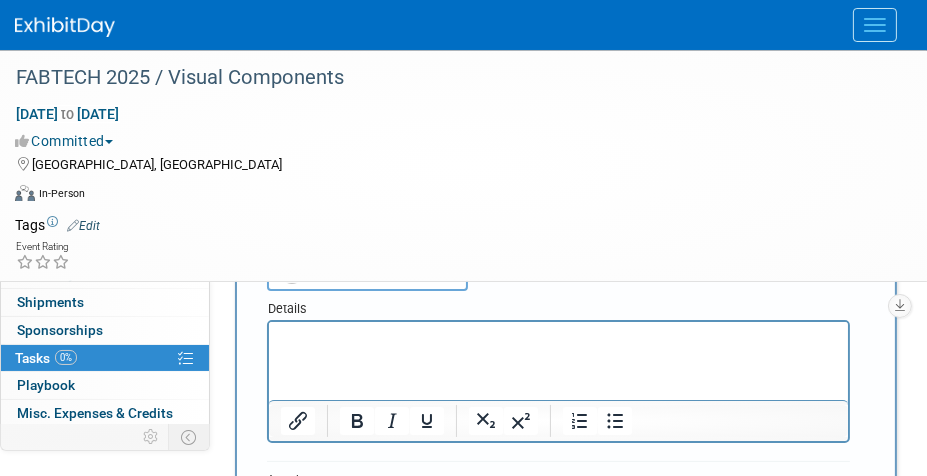 scroll, scrollTop: 258, scrollLeft: 0, axis: vertical 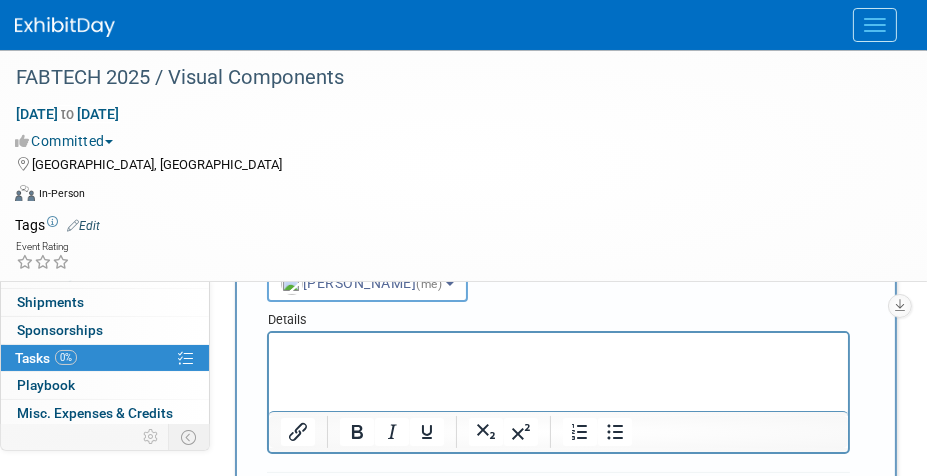 click at bounding box center [558, 350] 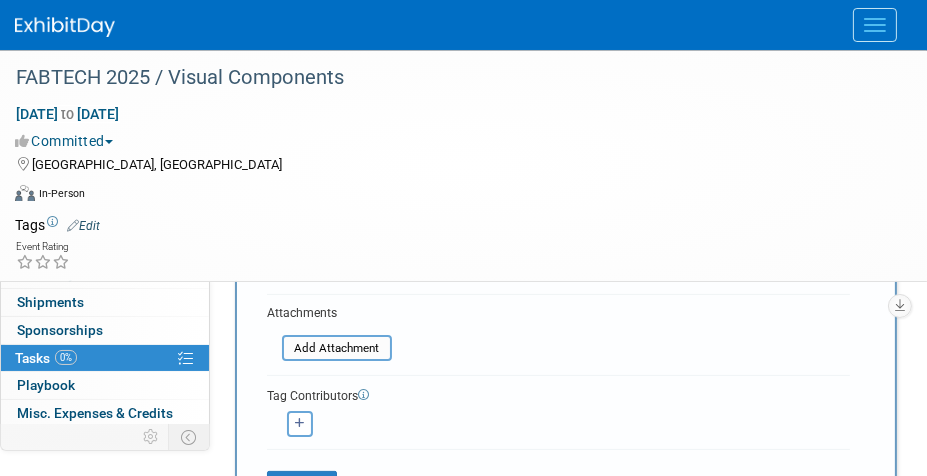 scroll, scrollTop: 399, scrollLeft: 0, axis: vertical 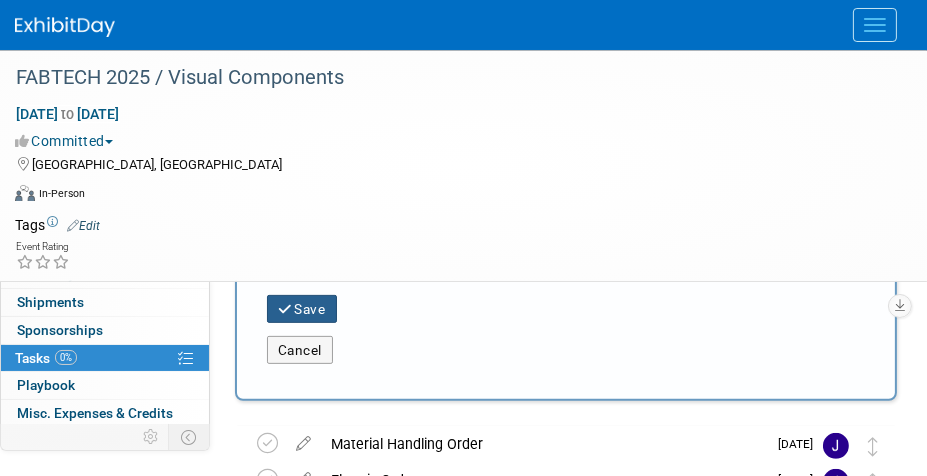 drag, startPoint x: 321, startPoint y: 312, endPoint x: 351, endPoint y: 307, distance: 30.413813 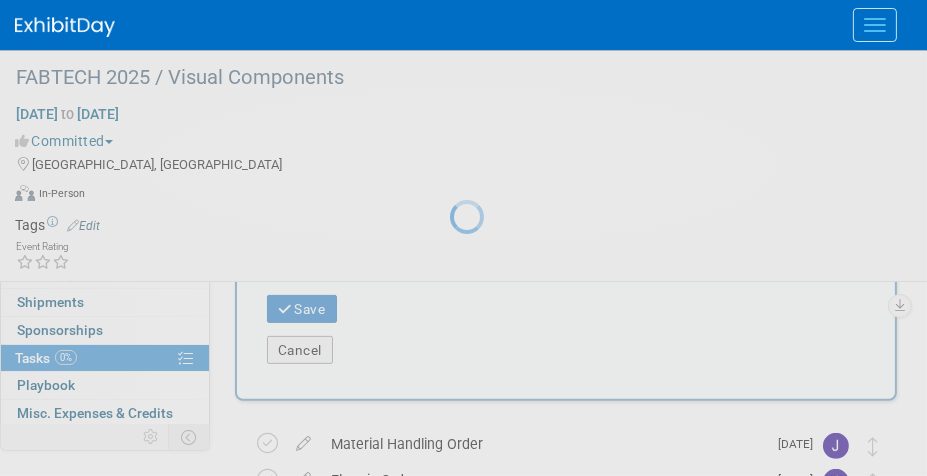 scroll, scrollTop: 260, scrollLeft: 0, axis: vertical 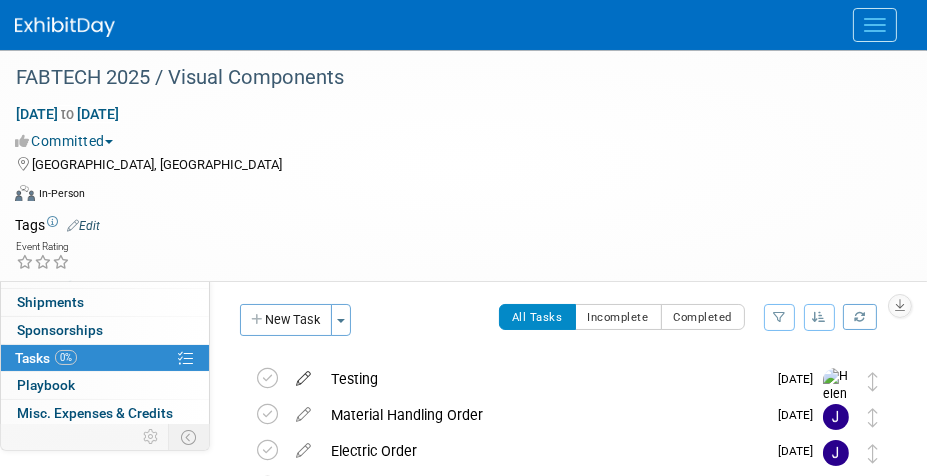 click at bounding box center (303, 374) 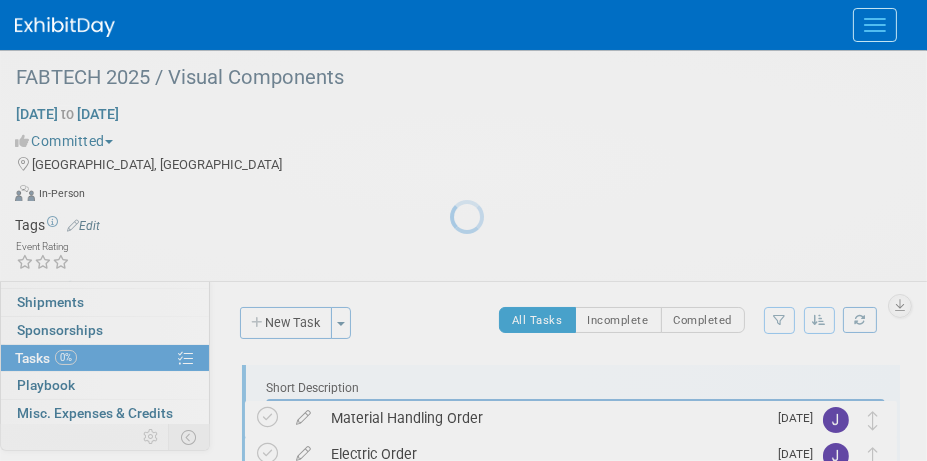 scroll, scrollTop: 0, scrollLeft: 0, axis: both 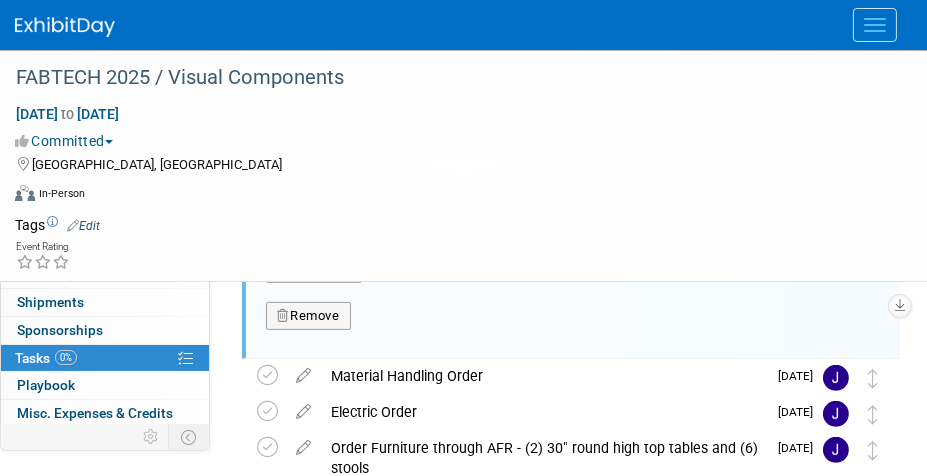drag, startPoint x: 339, startPoint y: 312, endPoint x: 618, endPoint y: 308, distance: 279.0287 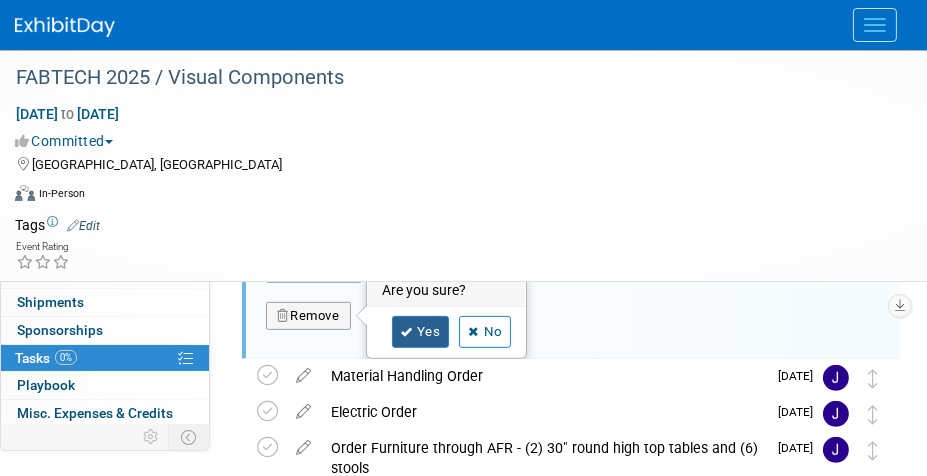drag, startPoint x: 423, startPoint y: 333, endPoint x: 564, endPoint y: 321, distance: 141.50972 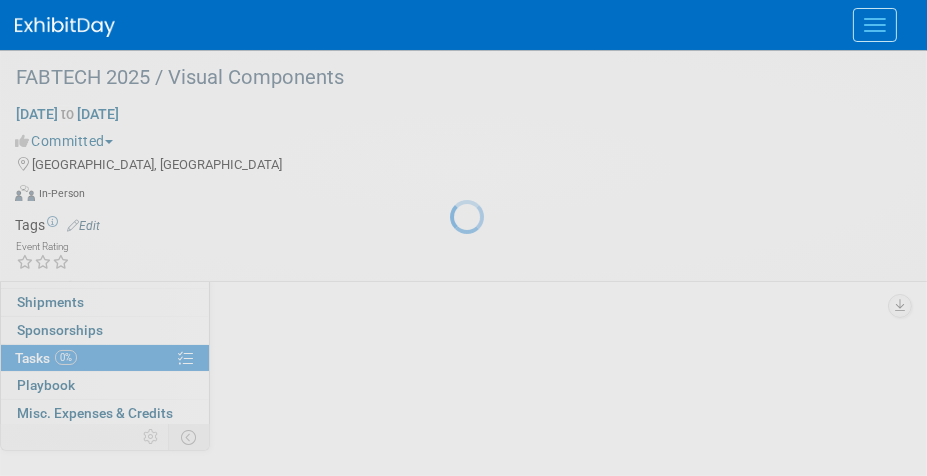 scroll, scrollTop: 260, scrollLeft: 0, axis: vertical 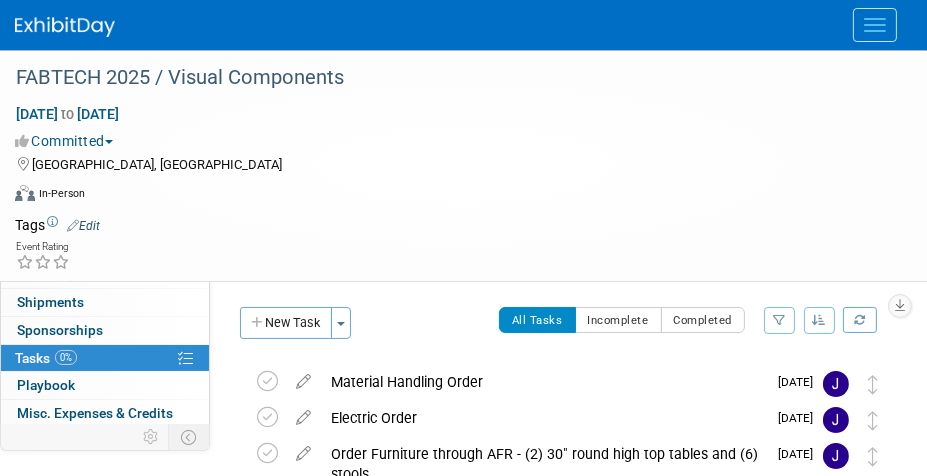 click on "Tasks 0%" at bounding box center (46, 358) 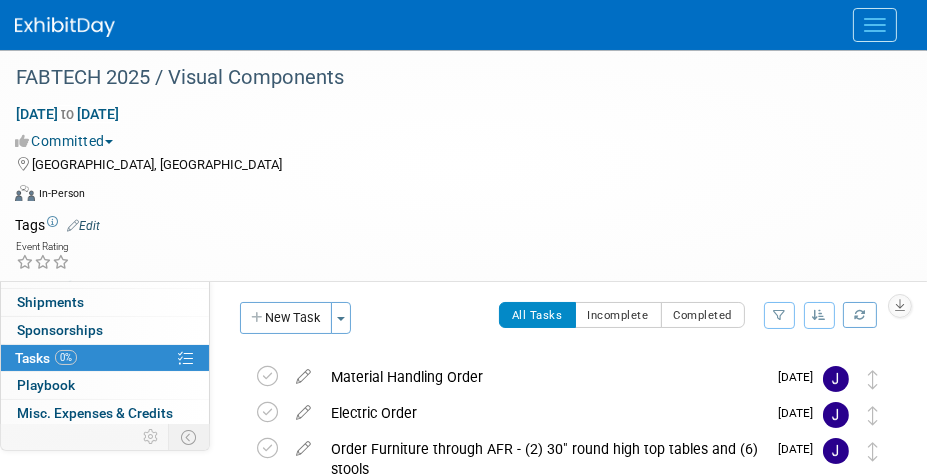 scroll, scrollTop: 0, scrollLeft: 0, axis: both 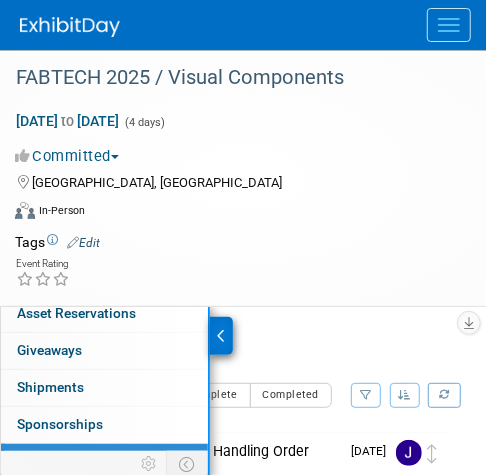 drag, startPoint x: 283, startPoint y: 158, endPoint x: 293, endPoint y: 147, distance: 14.866069 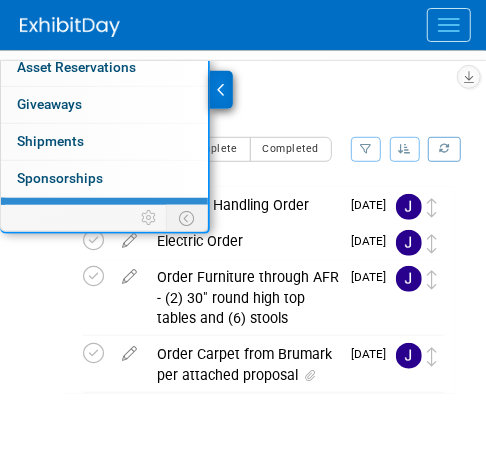 scroll, scrollTop: 233, scrollLeft: 0, axis: vertical 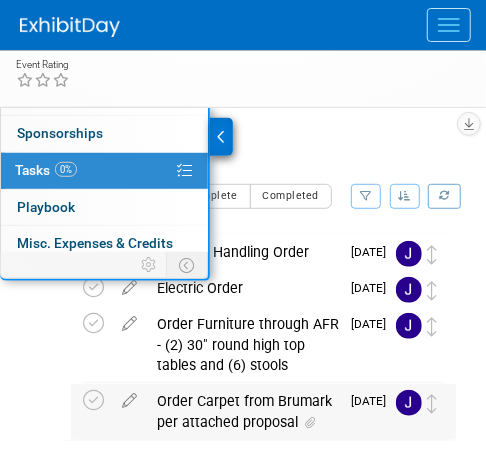 click on "Order Carpet from Brumark per attached proposal" at bounding box center [243, 411] 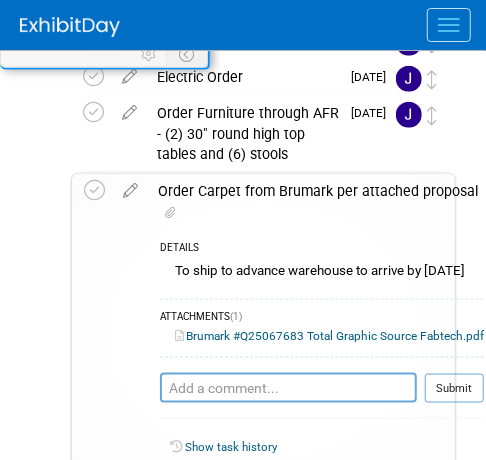 scroll, scrollTop: 442, scrollLeft: 0, axis: vertical 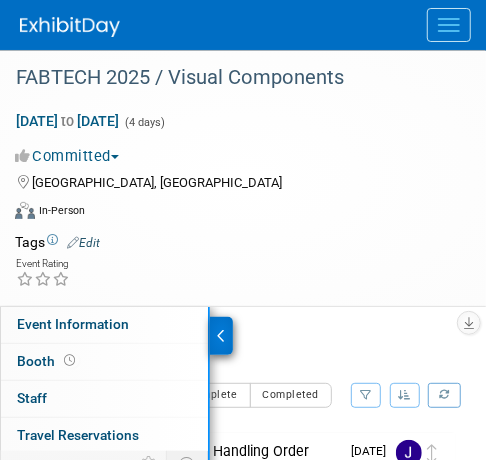 click at bounding box center [449, 25] 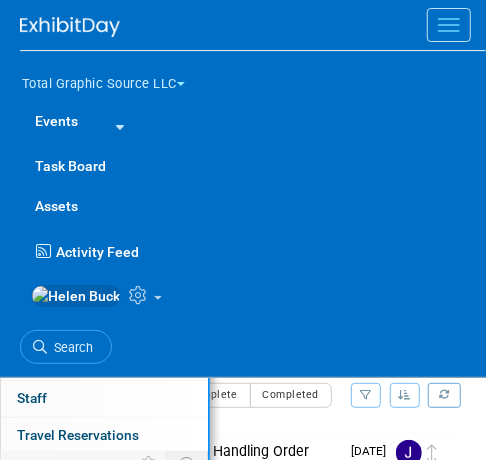 click at bounding box center [116, 127] 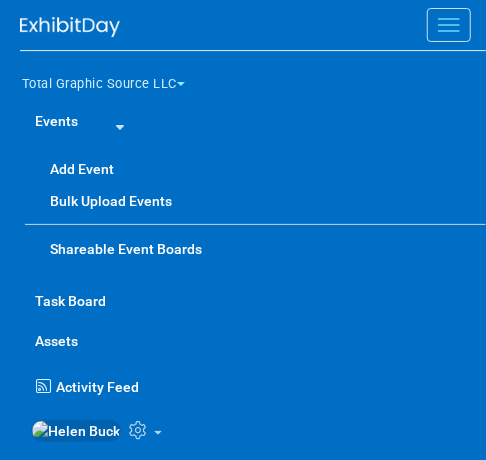 scroll, scrollTop: 163, scrollLeft: 0, axis: vertical 